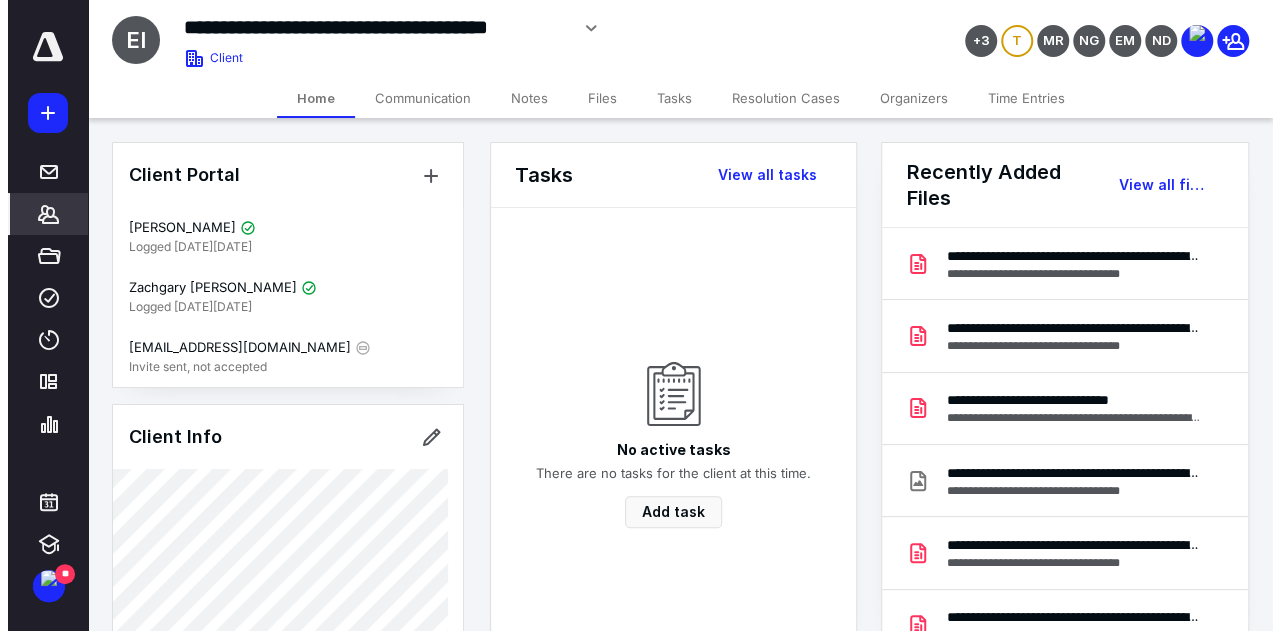 scroll, scrollTop: 0, scrollLeft: 0, axis: both 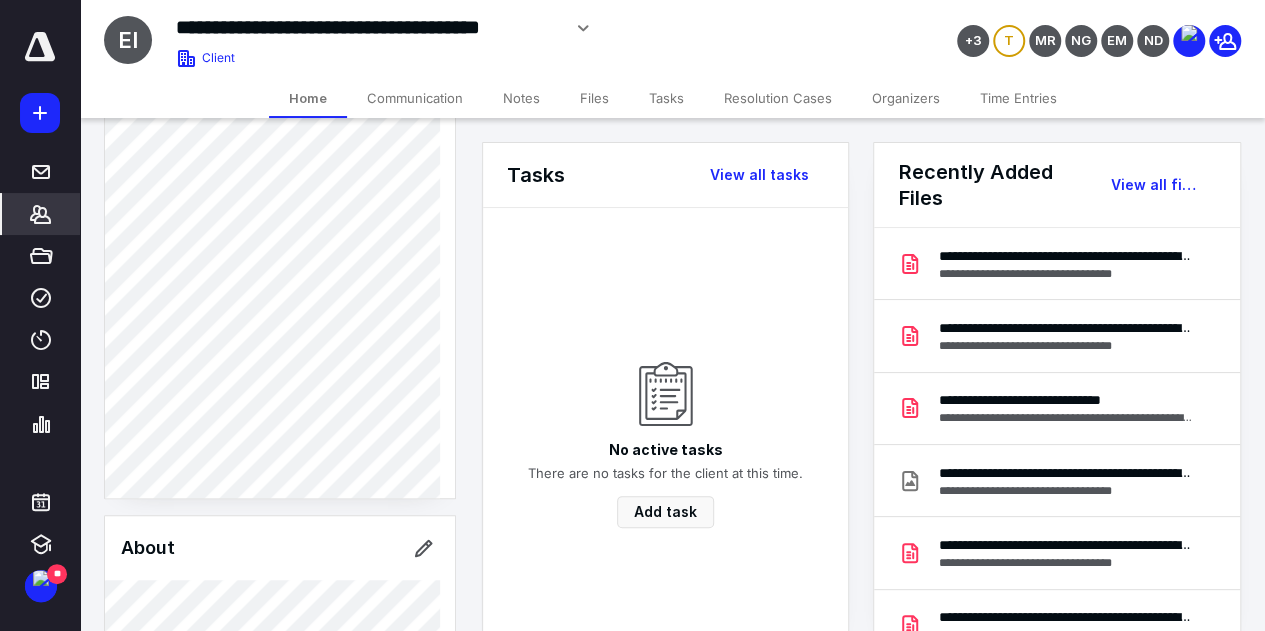 click on "Tasks" at bounding box center (666, 98) 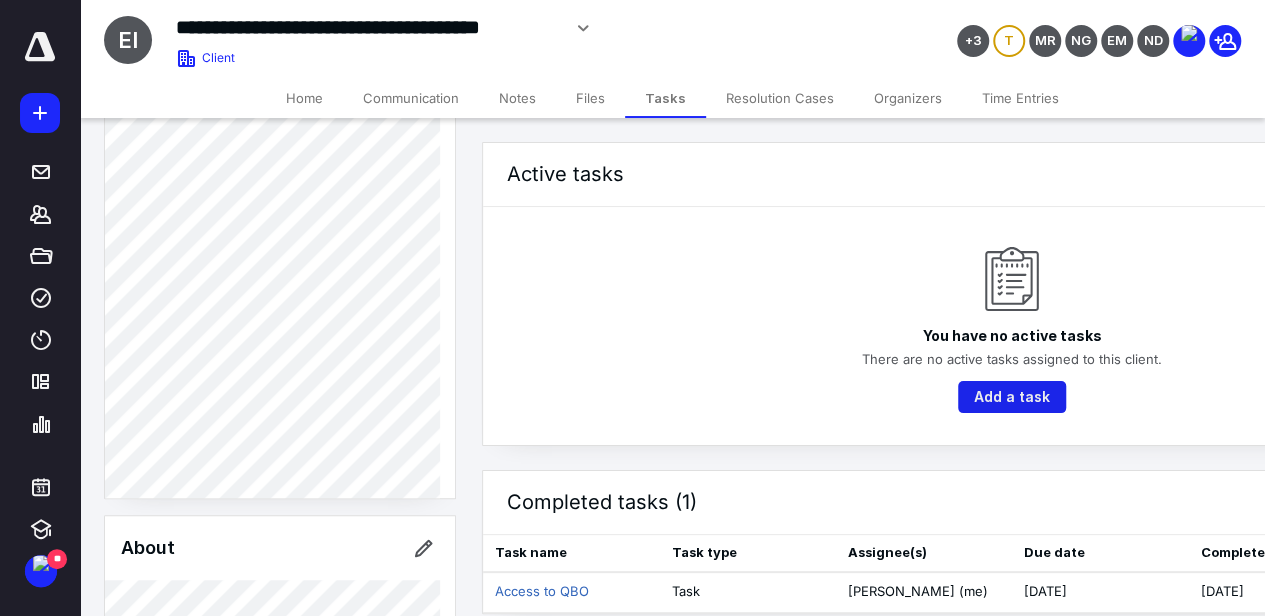 click on "Add a task" at bounding box center [1012, 397] 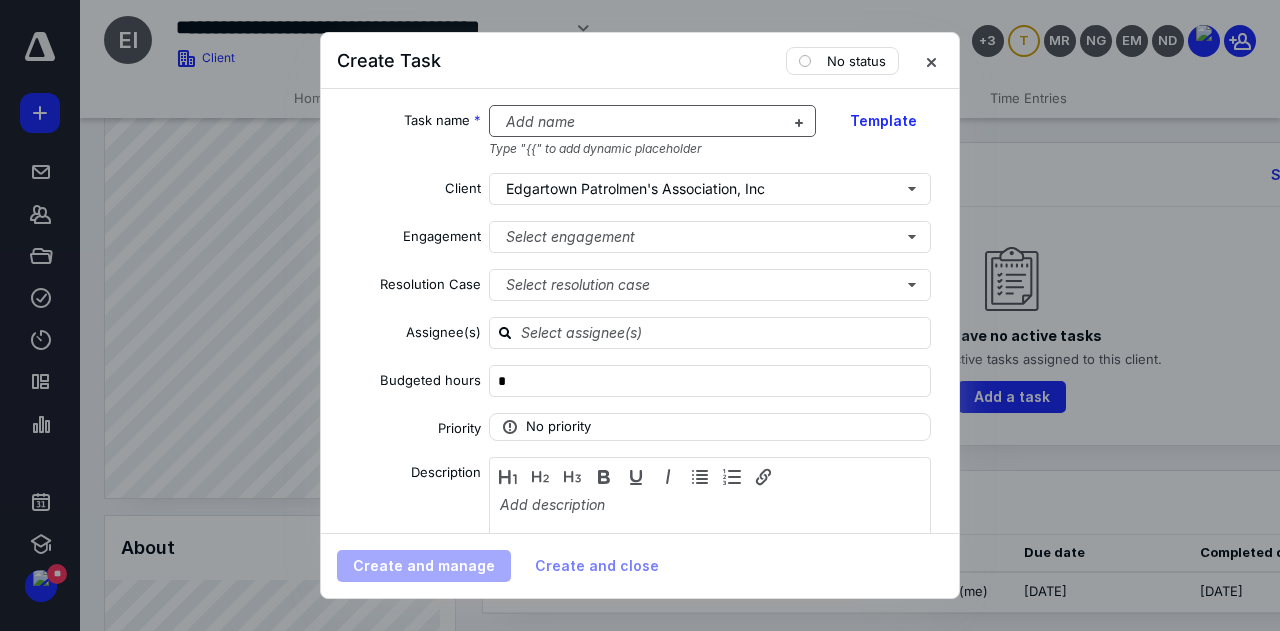 click at bounding box center [641, 122] 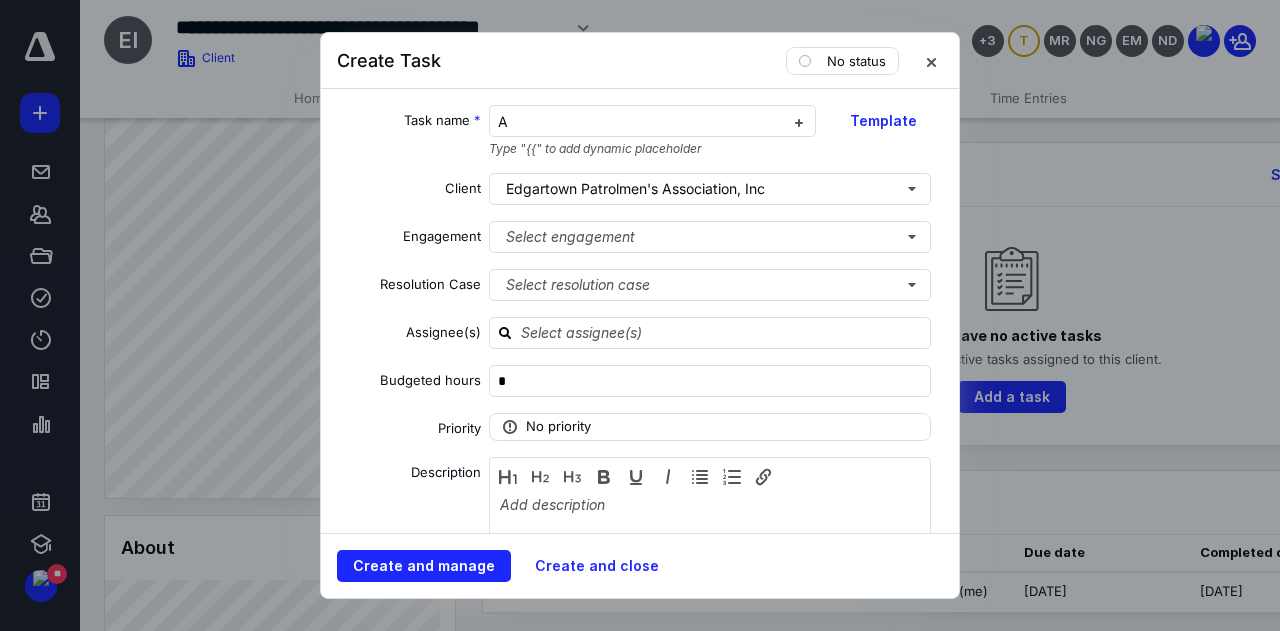 type 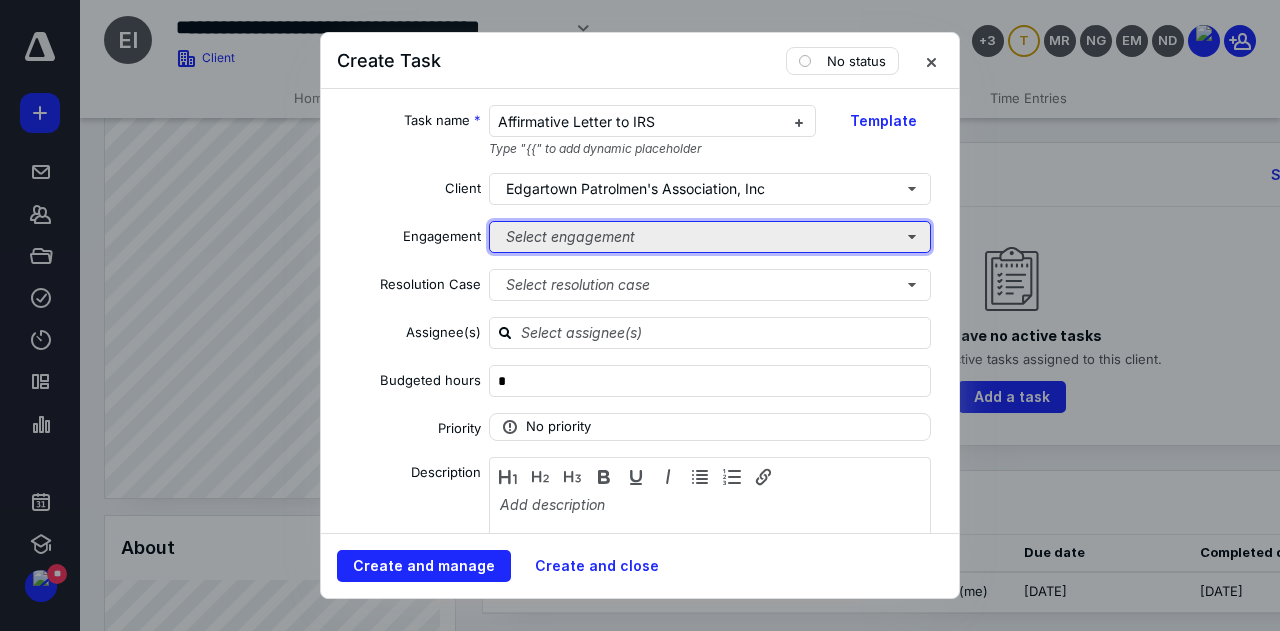 click on "Select engagement" at bounding box center [710, 237] 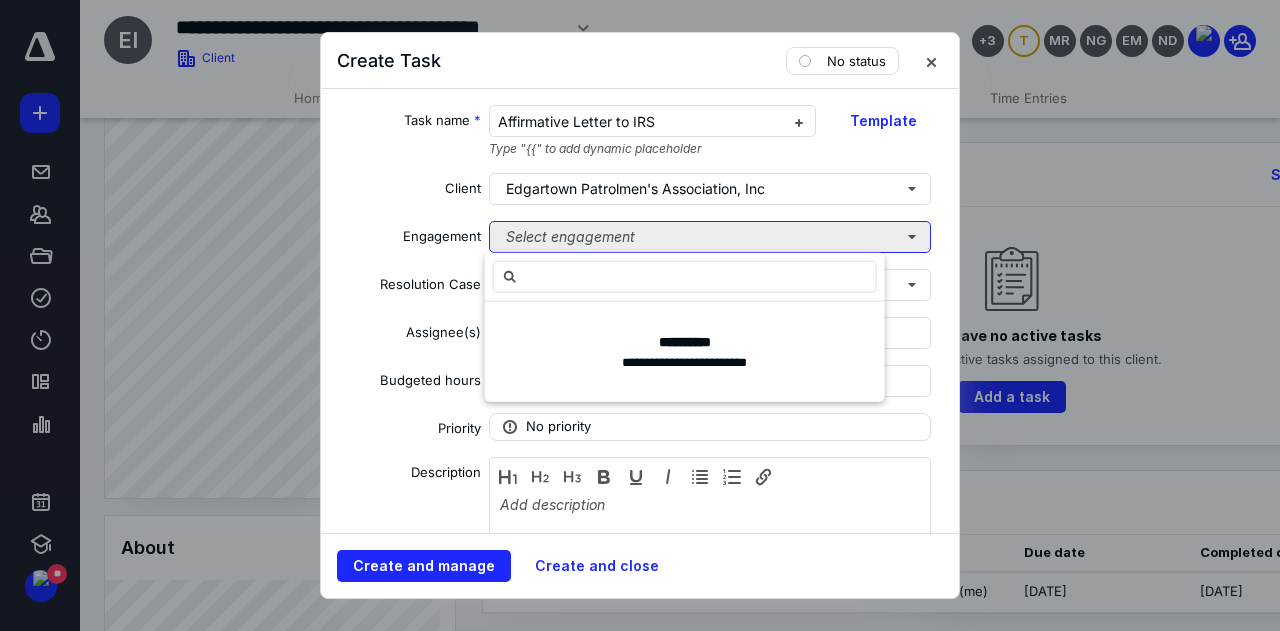 click on "Select engagement" at bounding box center [710, 237] 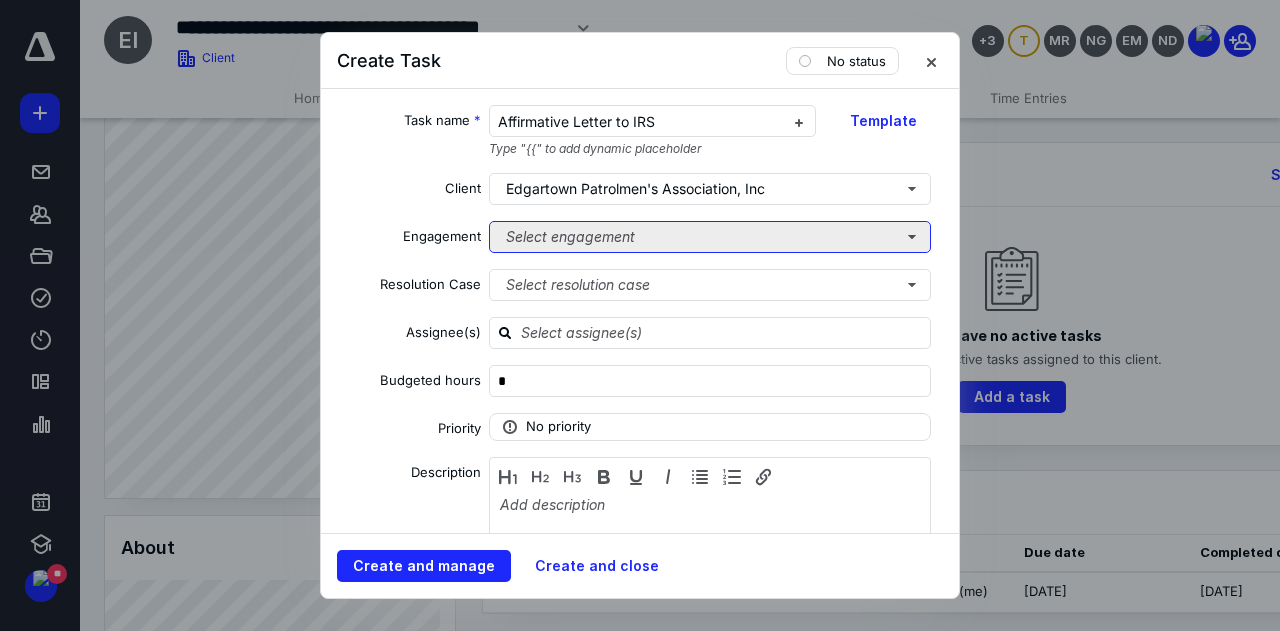 scroll, scrollTop: 100, scrollLeft: 0, axis: vertical 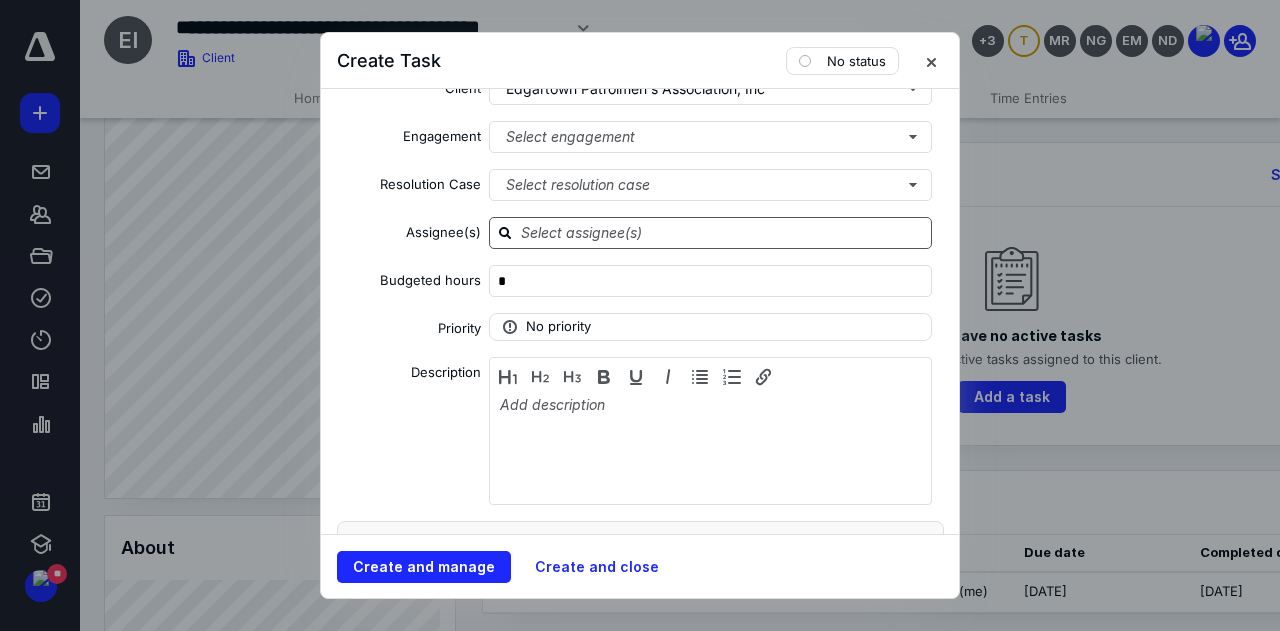 click at bounding box center [722, 232] 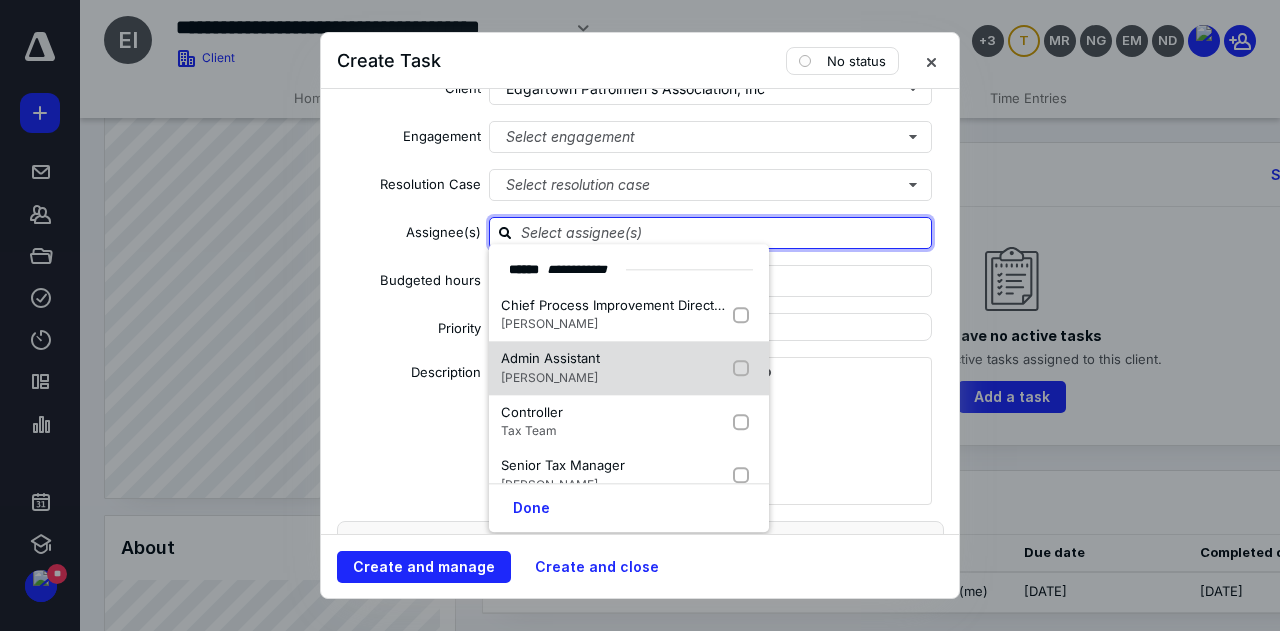 click at bounding box center (745, 369) 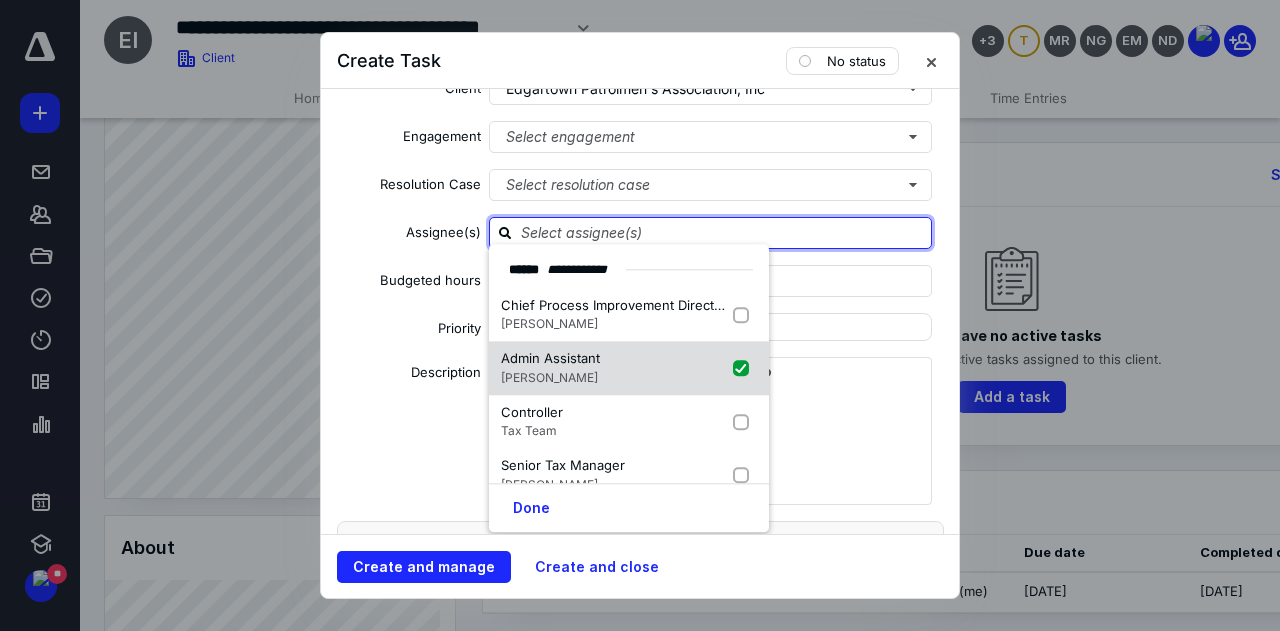 checkbox on "true" 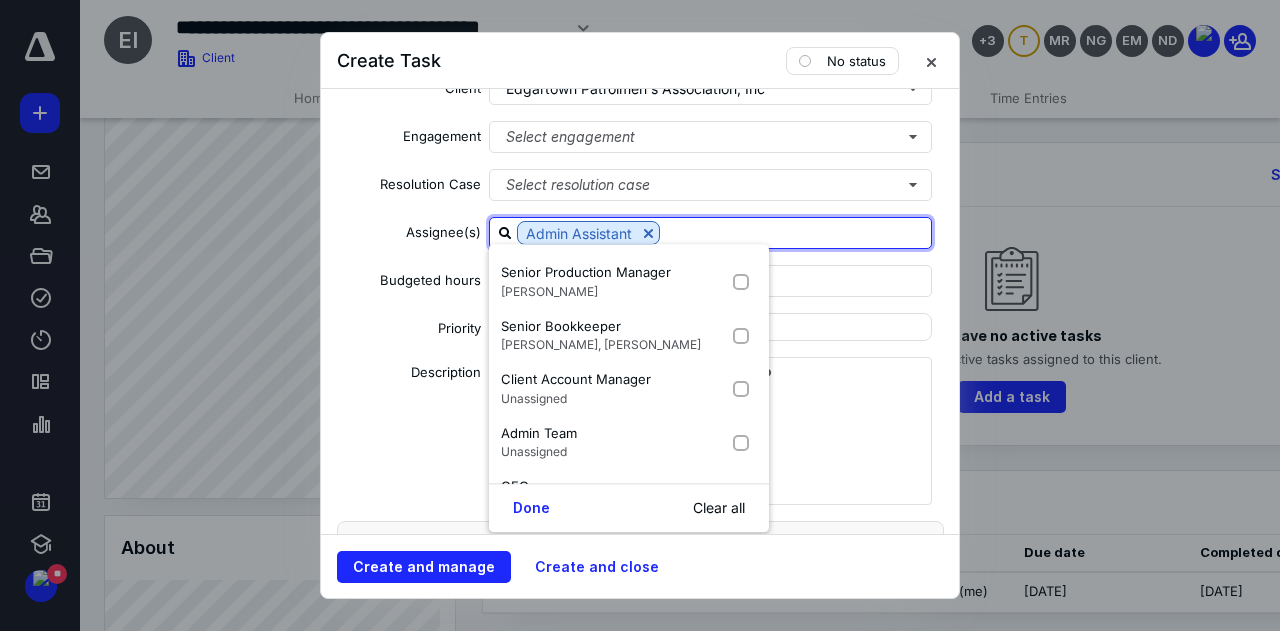 scroll, scrollTop: 400, scrollLeft: 0, axis: vertical 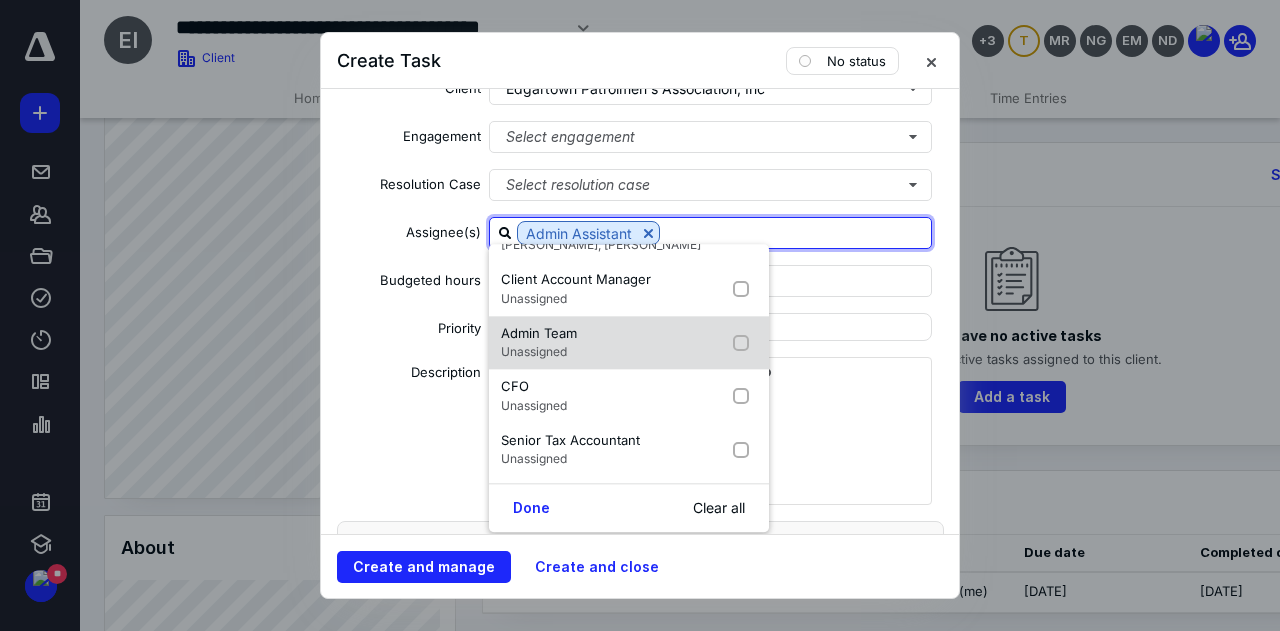 click at bounding box center (745, 343) 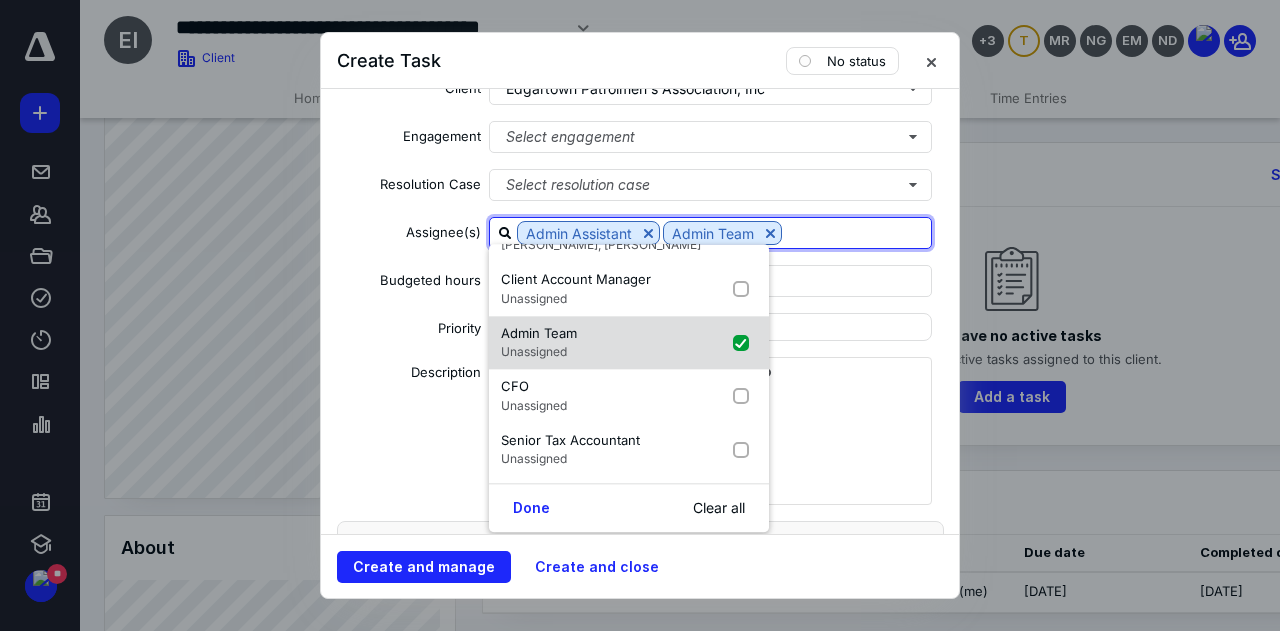 click at bounding box center (745, 343) 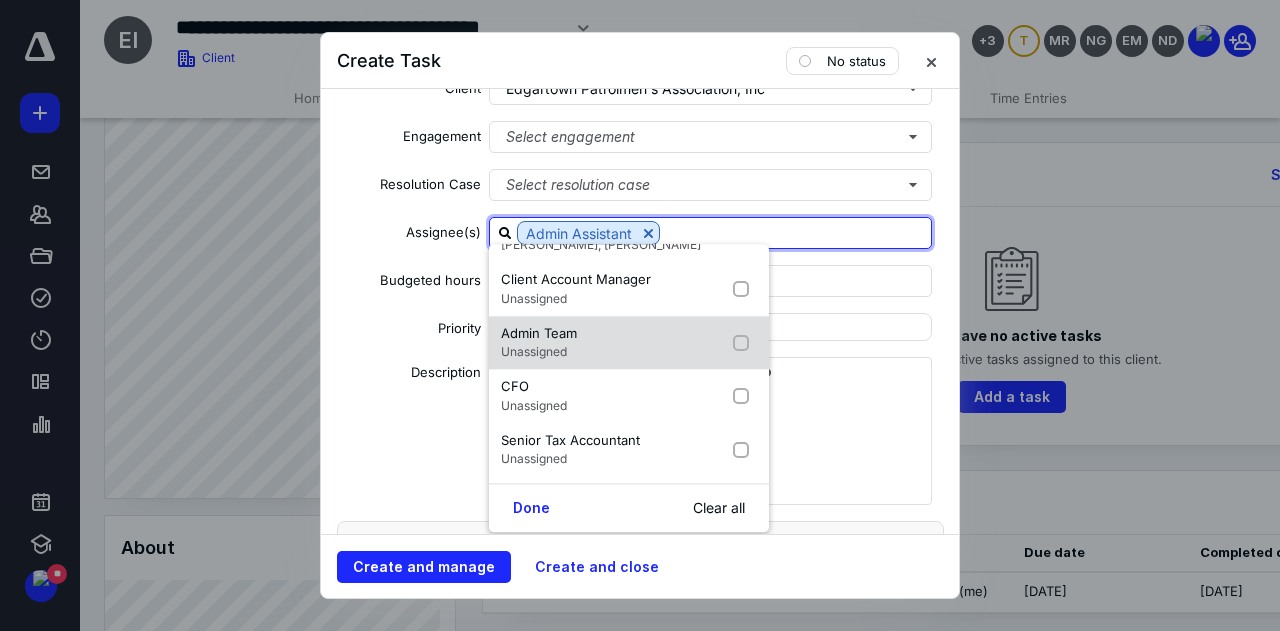 click at bounding box center (745, 343) 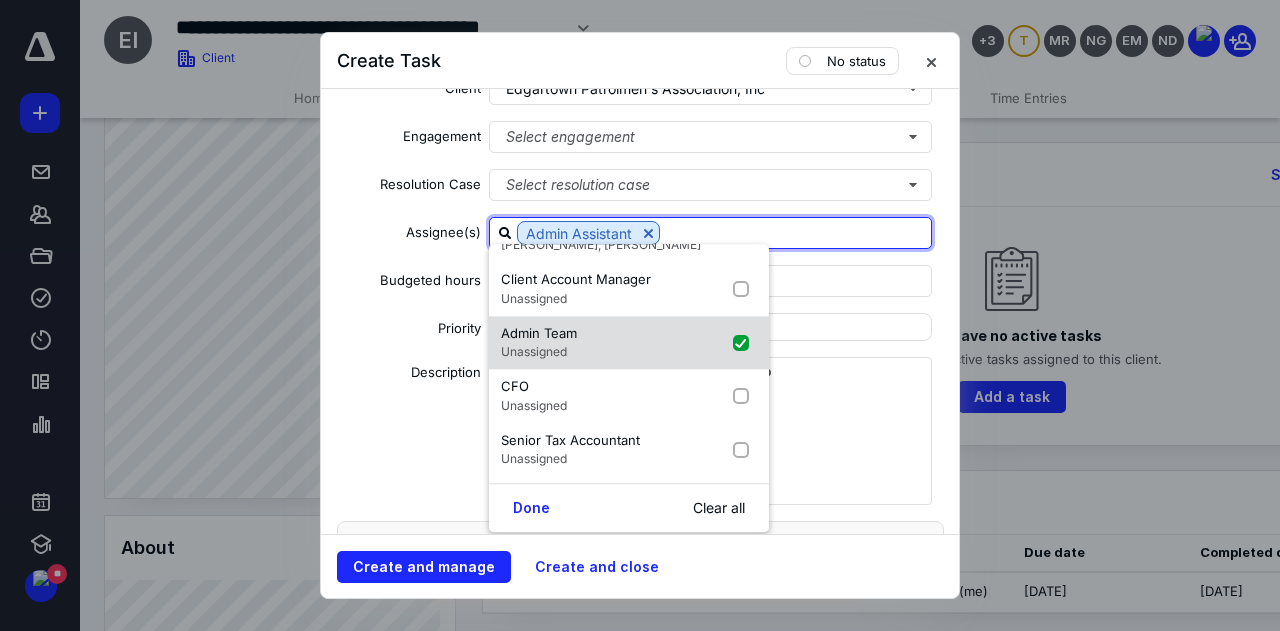 click at bounding box center (745, 343) 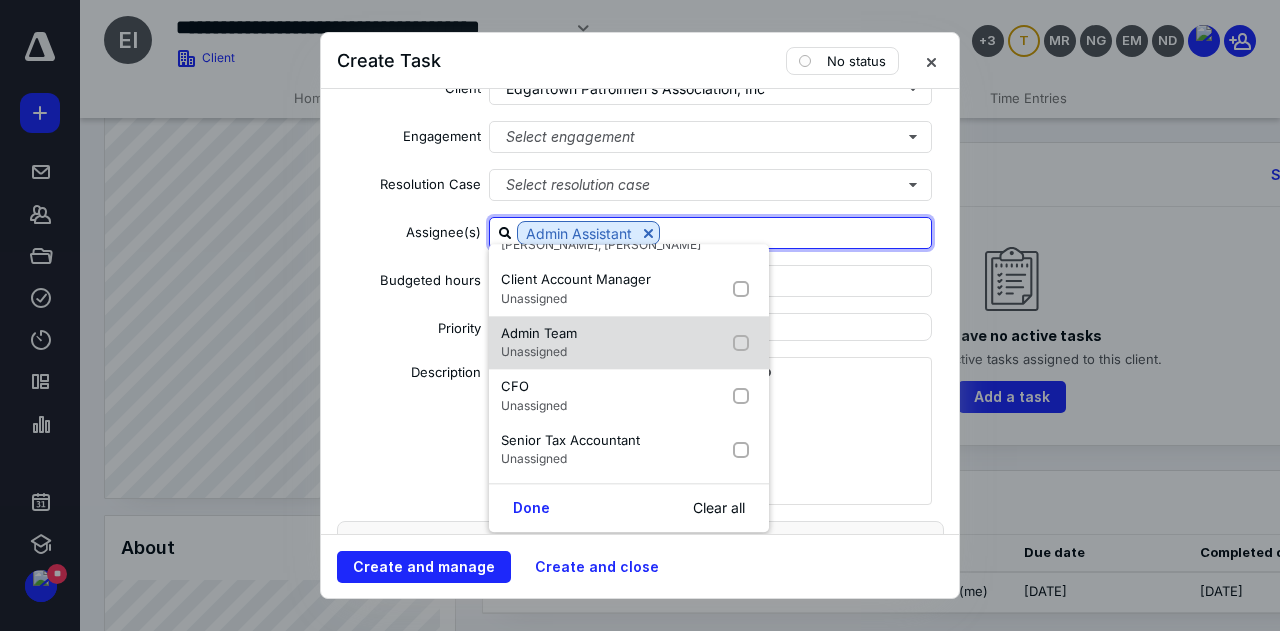 checkbox on "false" 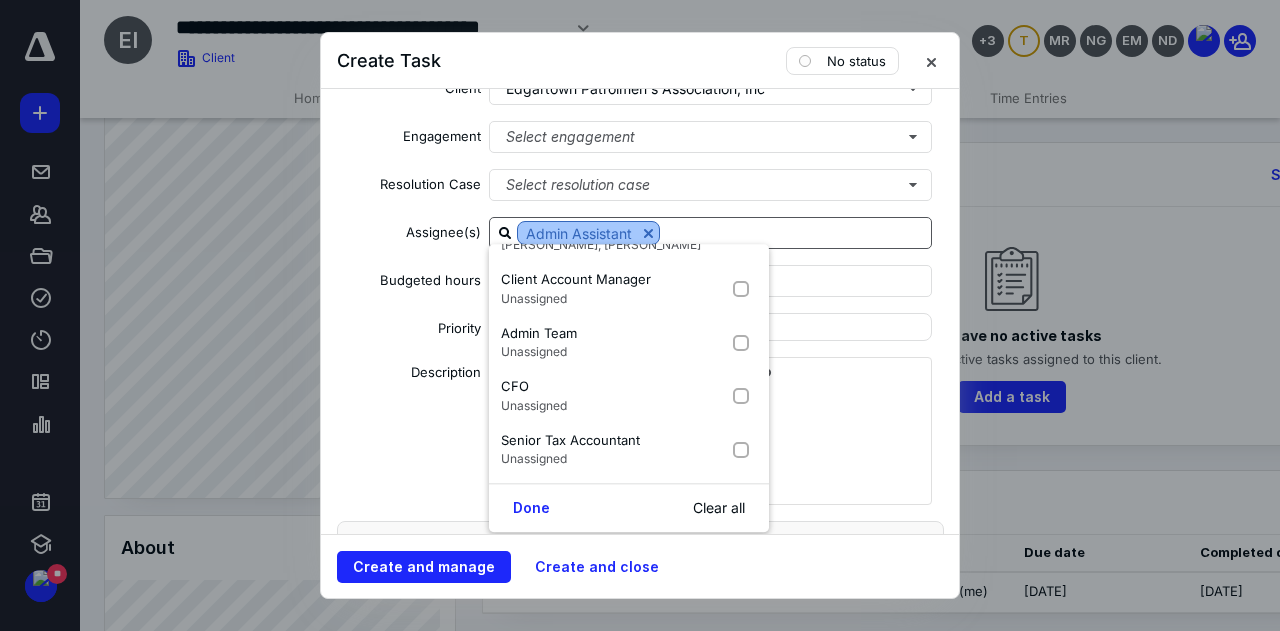 click at bounding box center (648, 233) 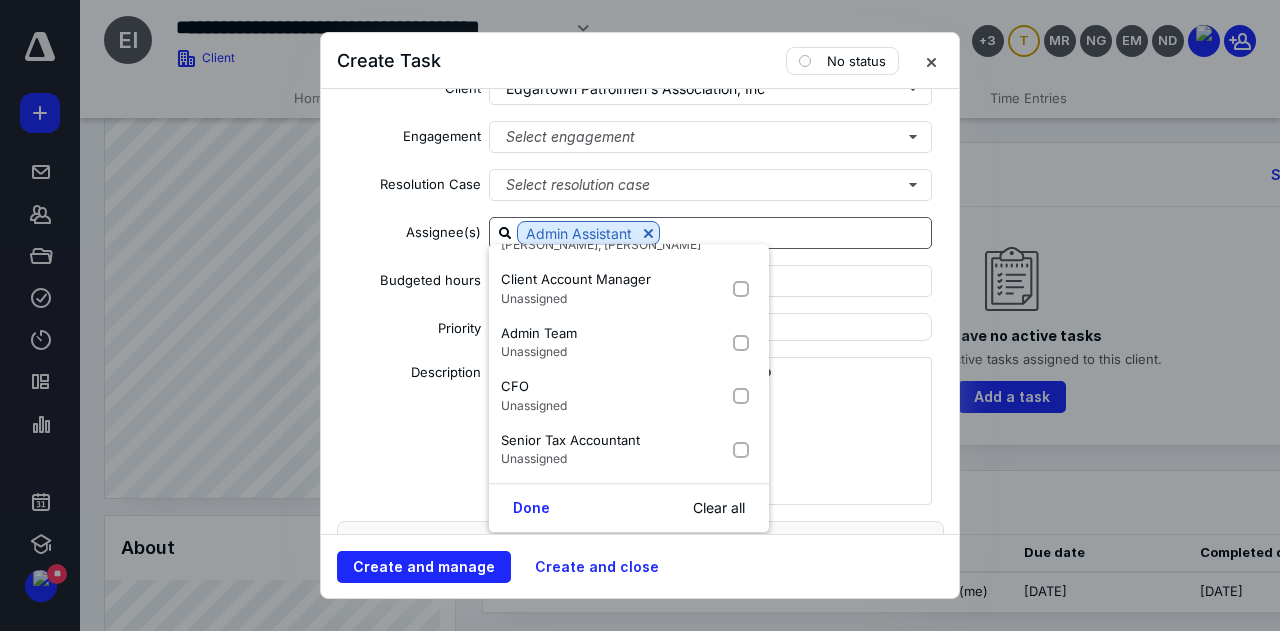 checkbox on "false" 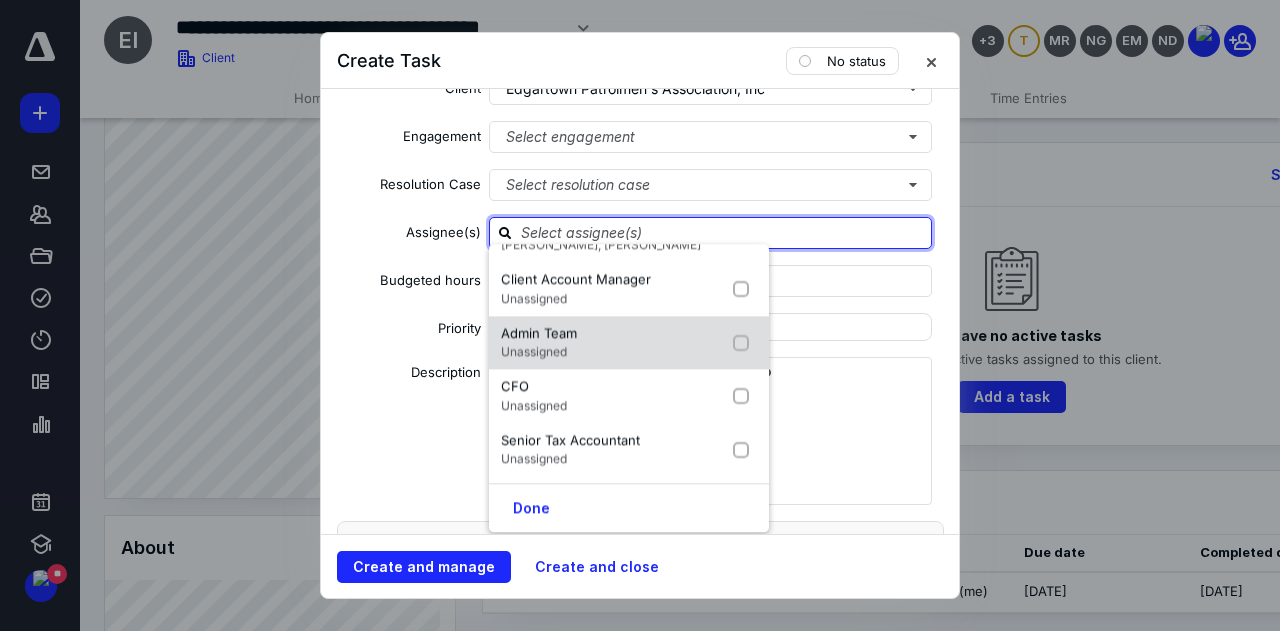click at bounding box center [745, 343] 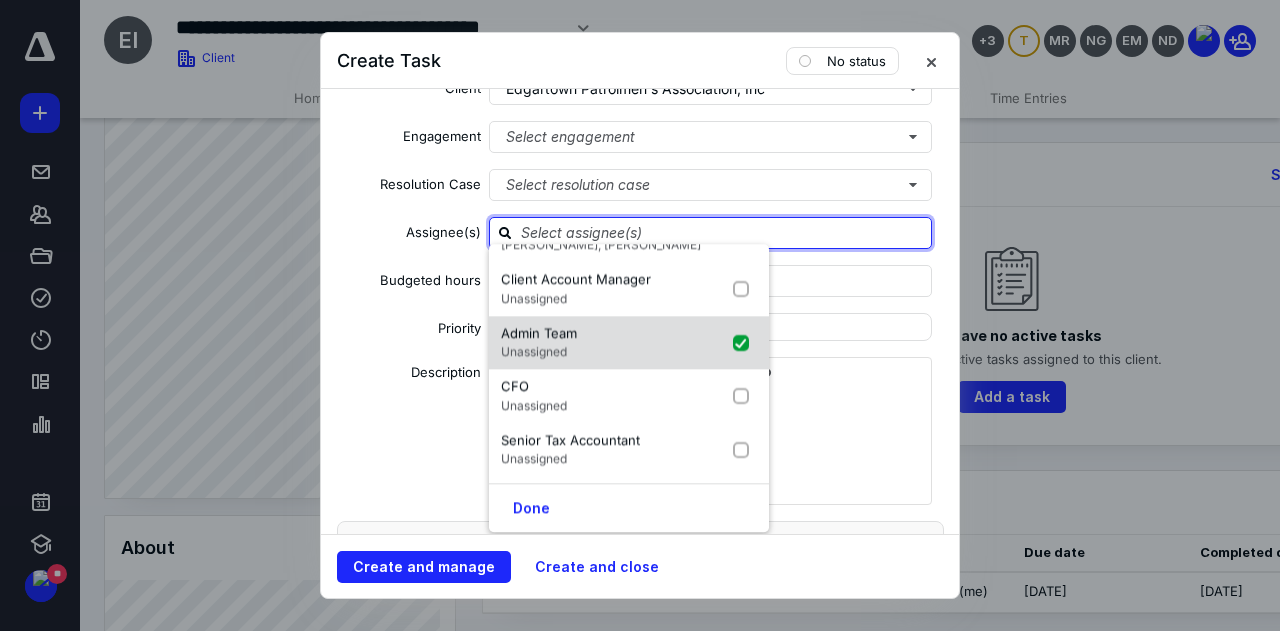 checkbox on "true" 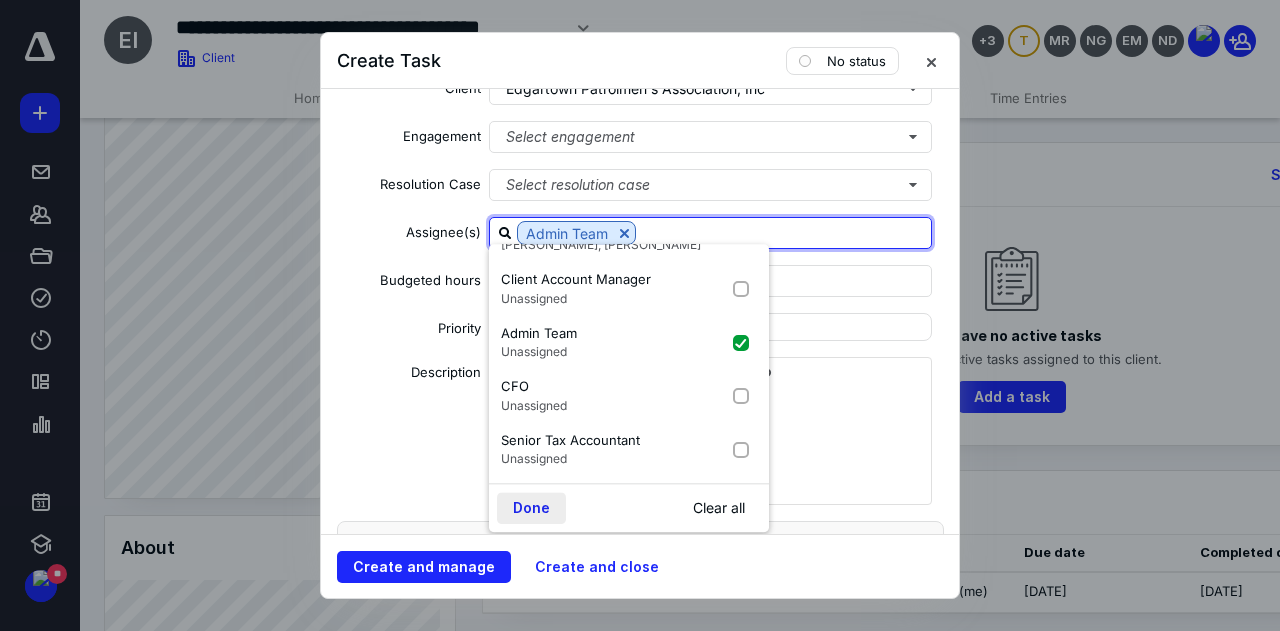 click on "Done" at bounding box center (531, 509) 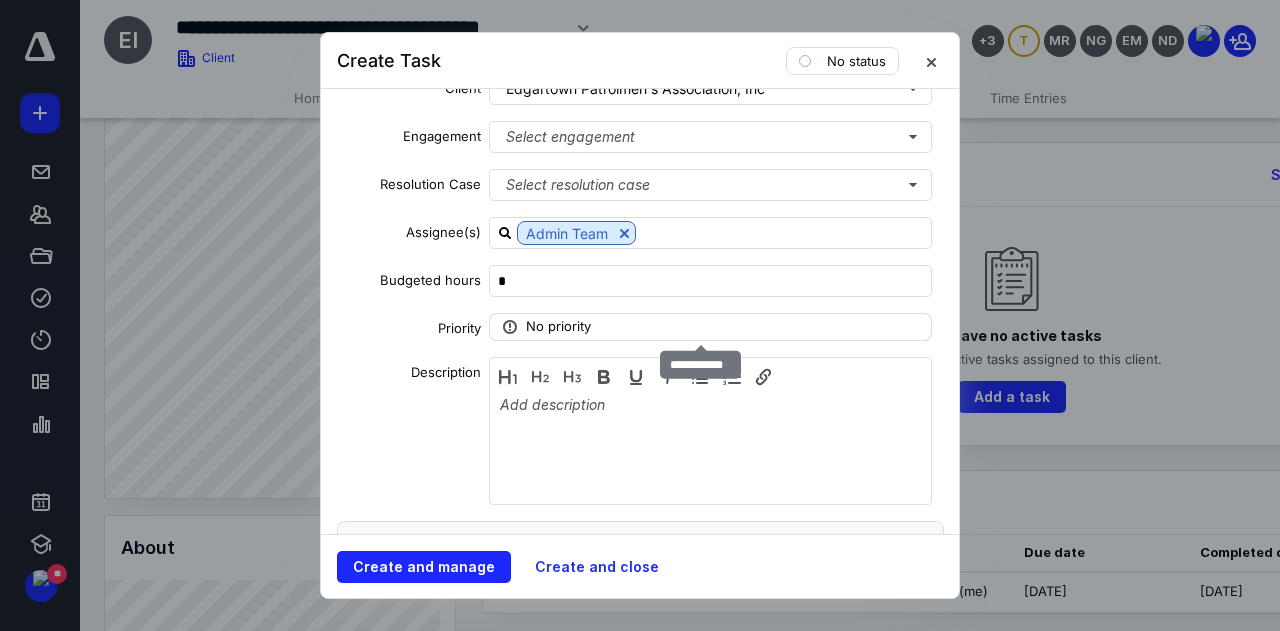scroll, scrollTop: 200, scrollLeft: 0, axis: vertical 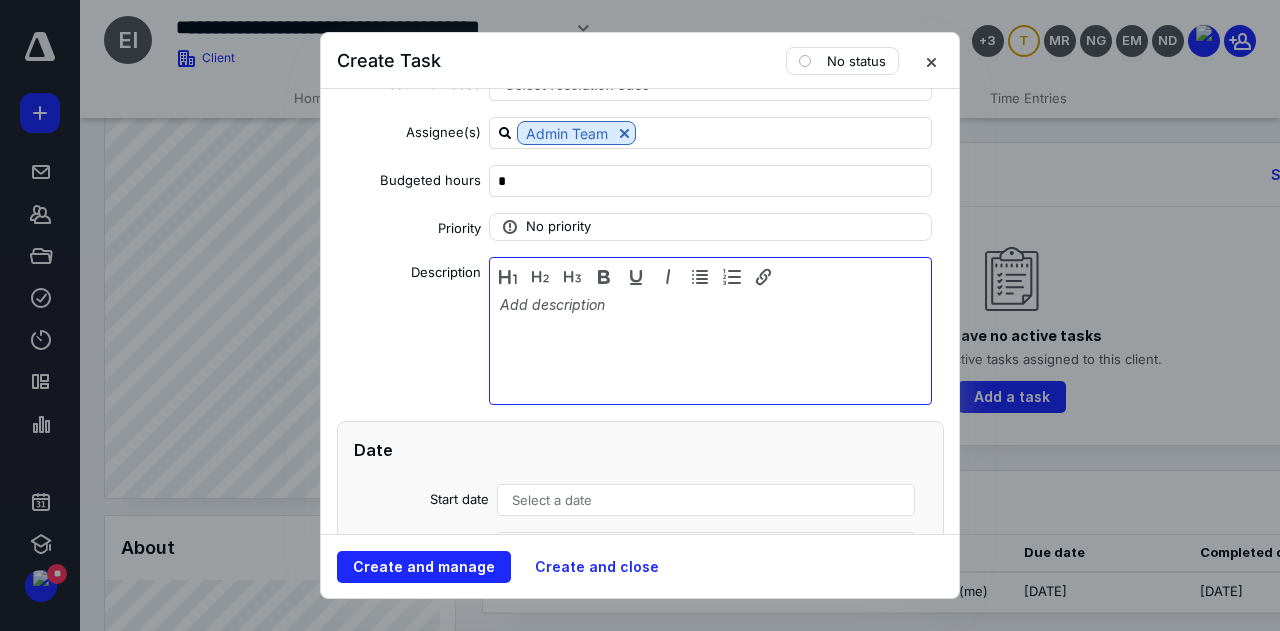 click at bounding box center (710, 346) 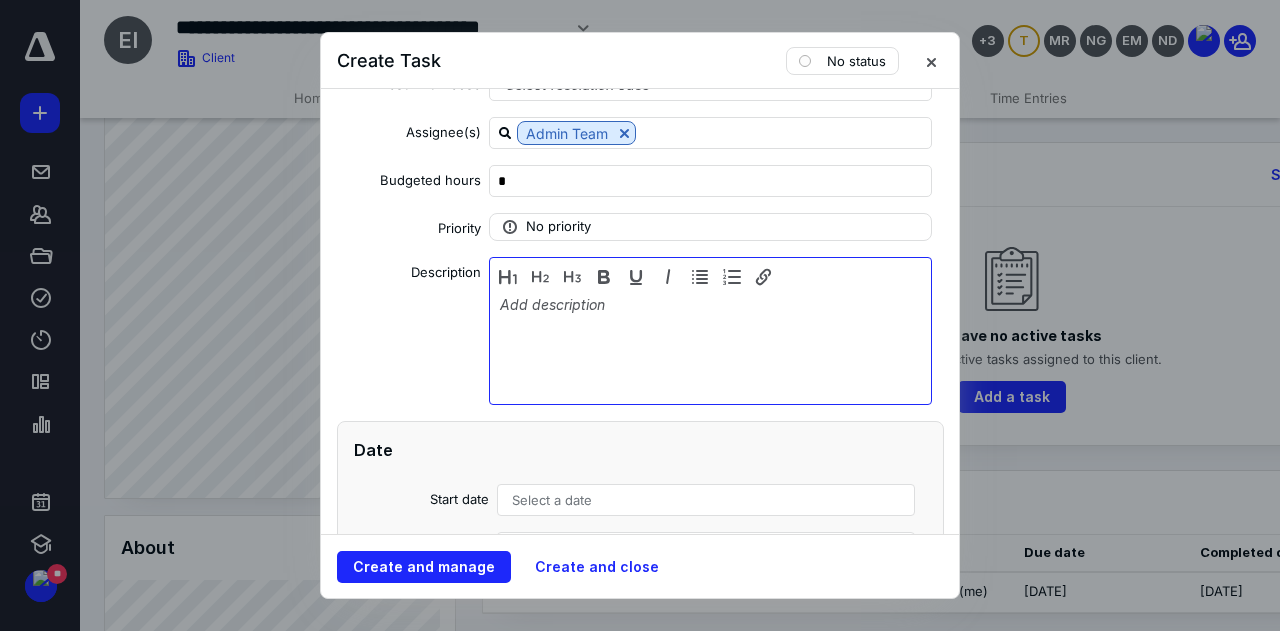 click at bounding box center [710, 346] 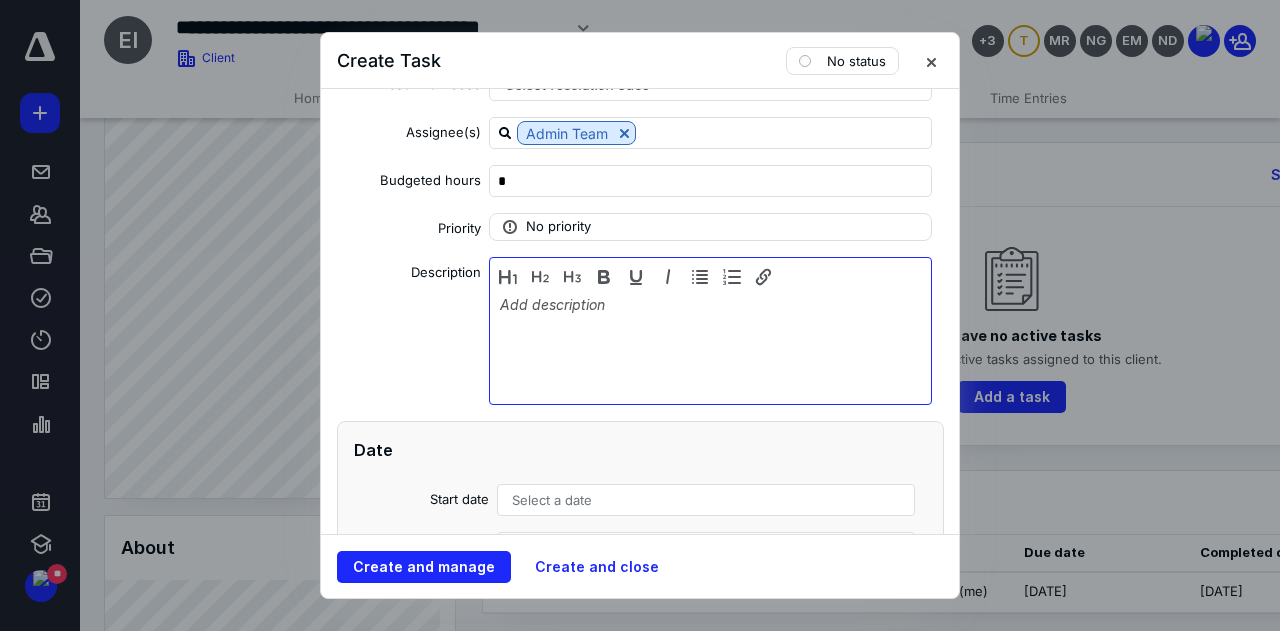 type 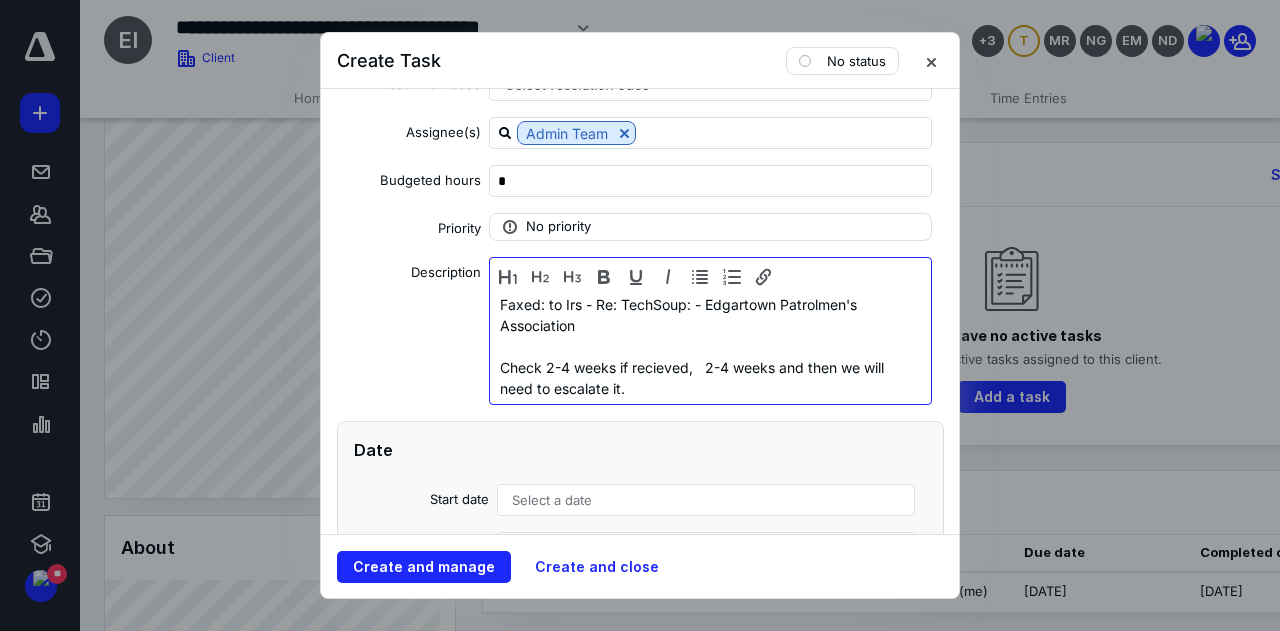 click on "Check 2-4 weeks if recieved,   2-4 weeks and then we will need to escalate it." at bounding box center [710, 378] 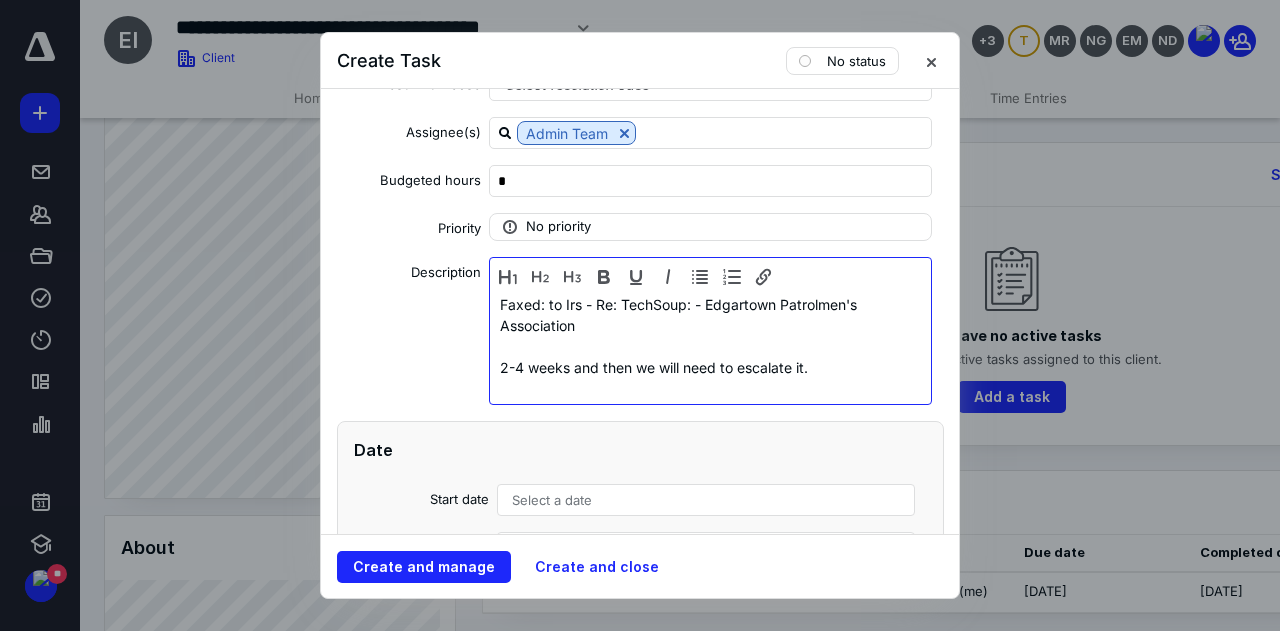 click on "Faxed: to Irs - Re: TechSoup: - Edgartown Patrolmen's Association  2-4 weeks and then we will need to escalate it." at bounding box center [710, 346] 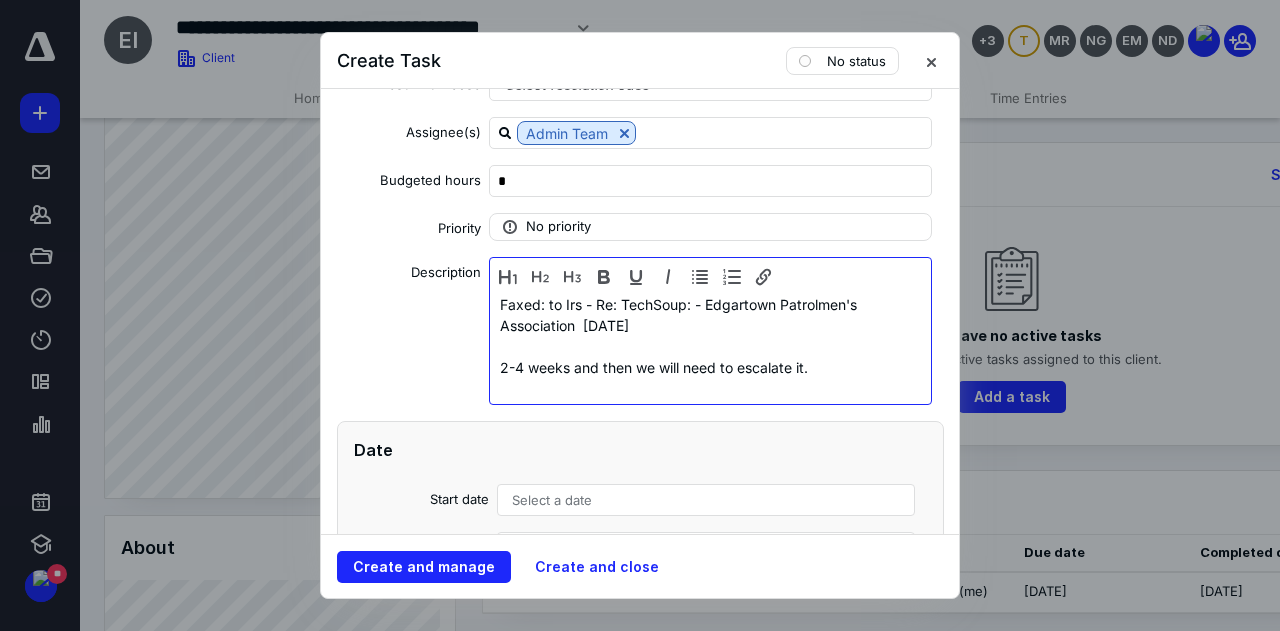 click on "2-4 weeks and then we will need to escalate it." at bounding box center (710, 357) 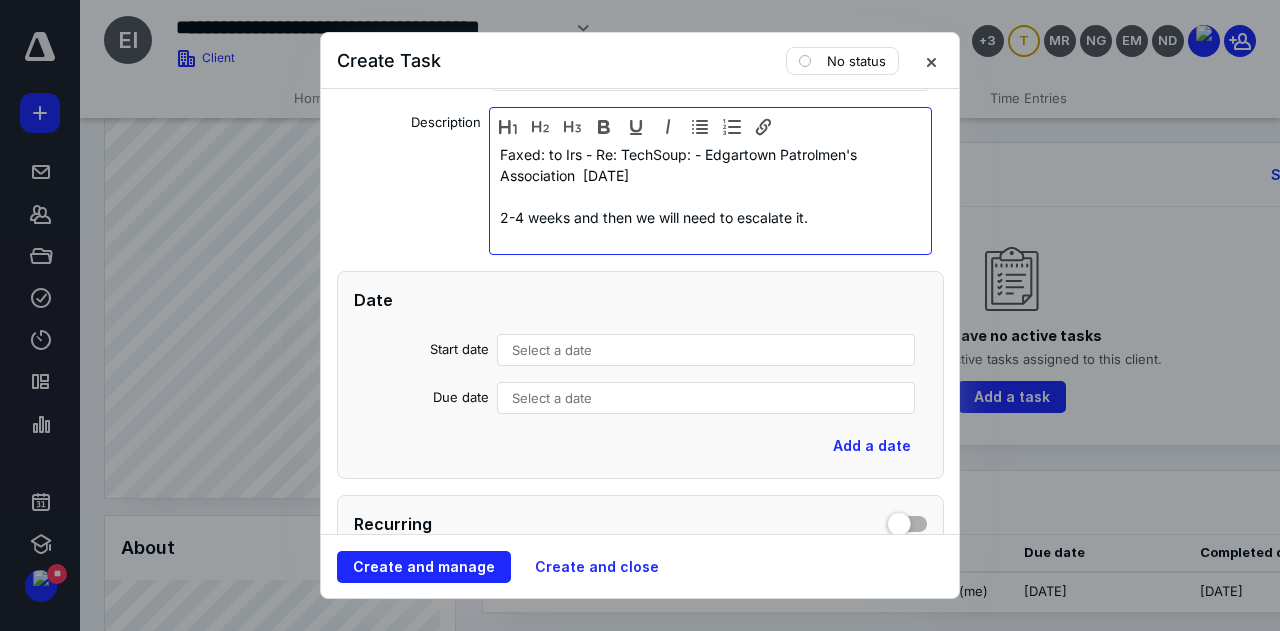 scroll, scrollTop: 400, scrollLeft: 0, axis: vertical 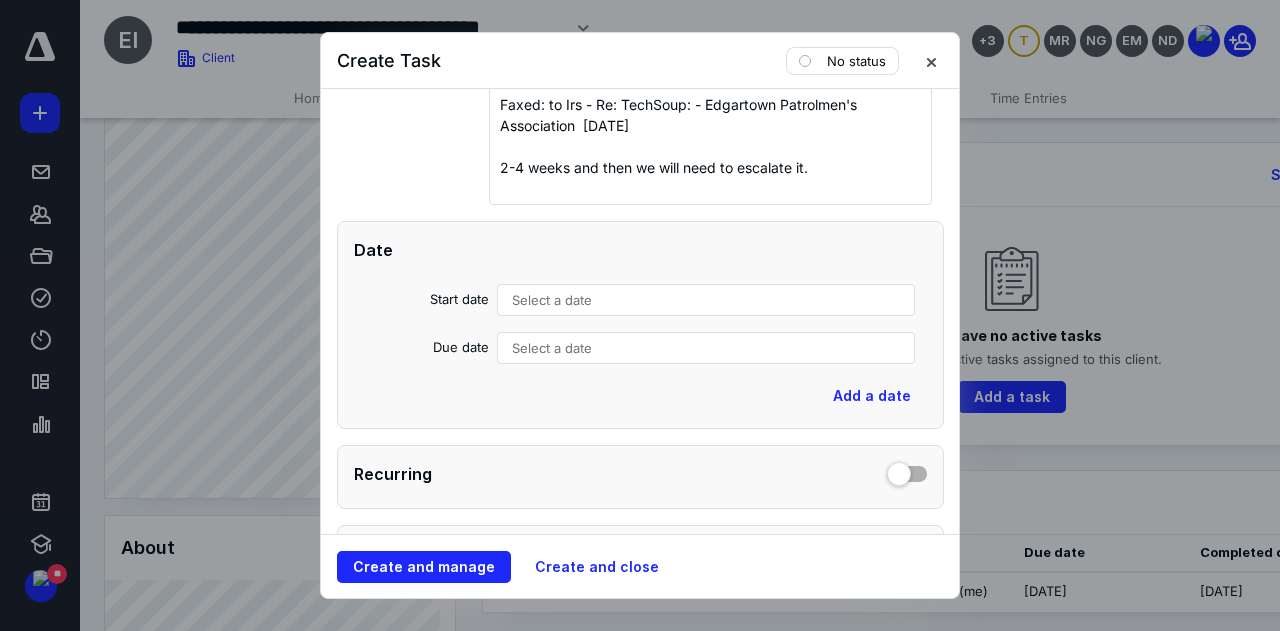 click on "Select a date" at bounding box center [706, 300] 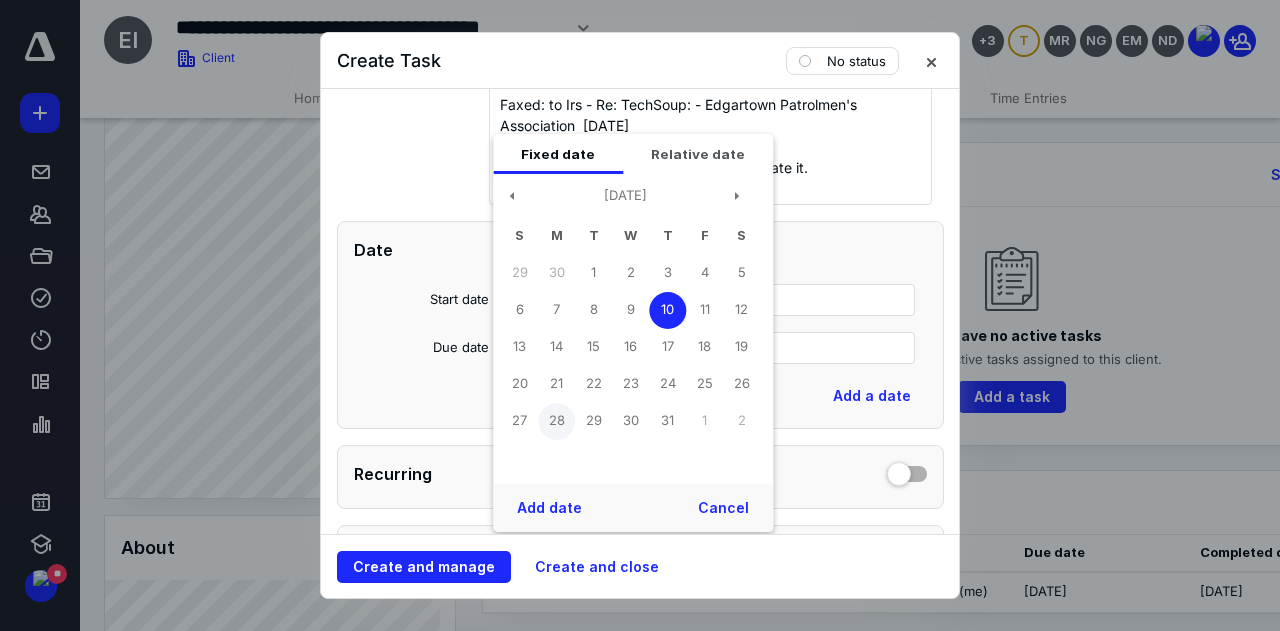click on "28" at bounding box center [556, 421] 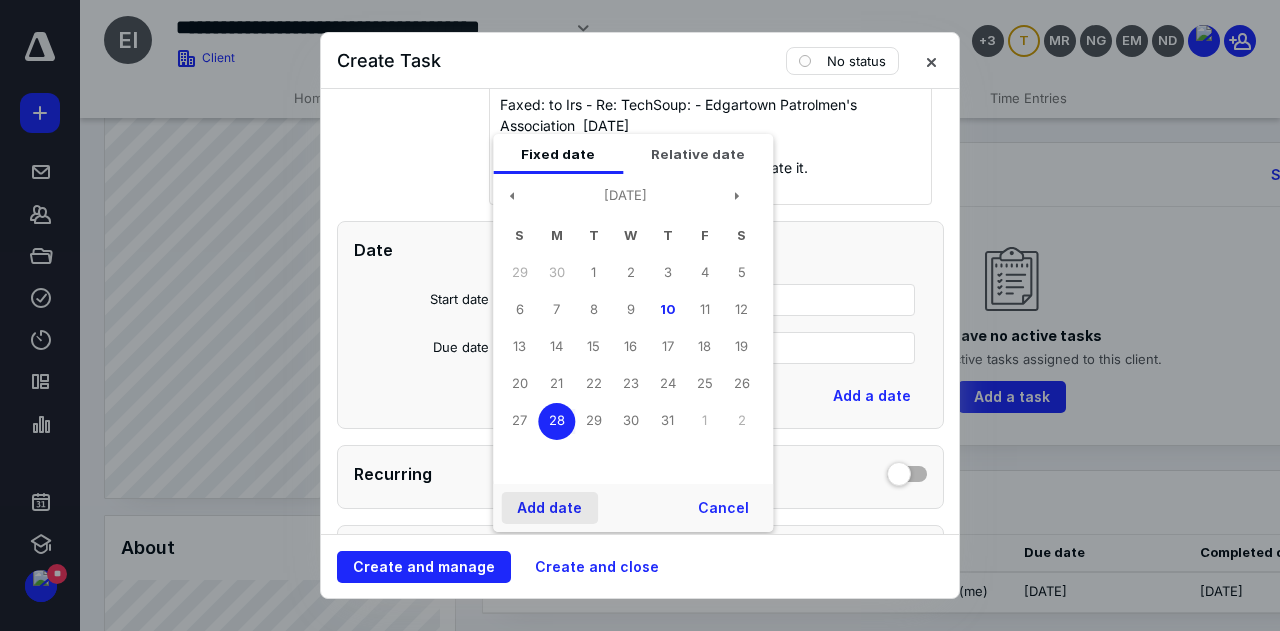 click on "Add date" at bounding box center [549, 508] 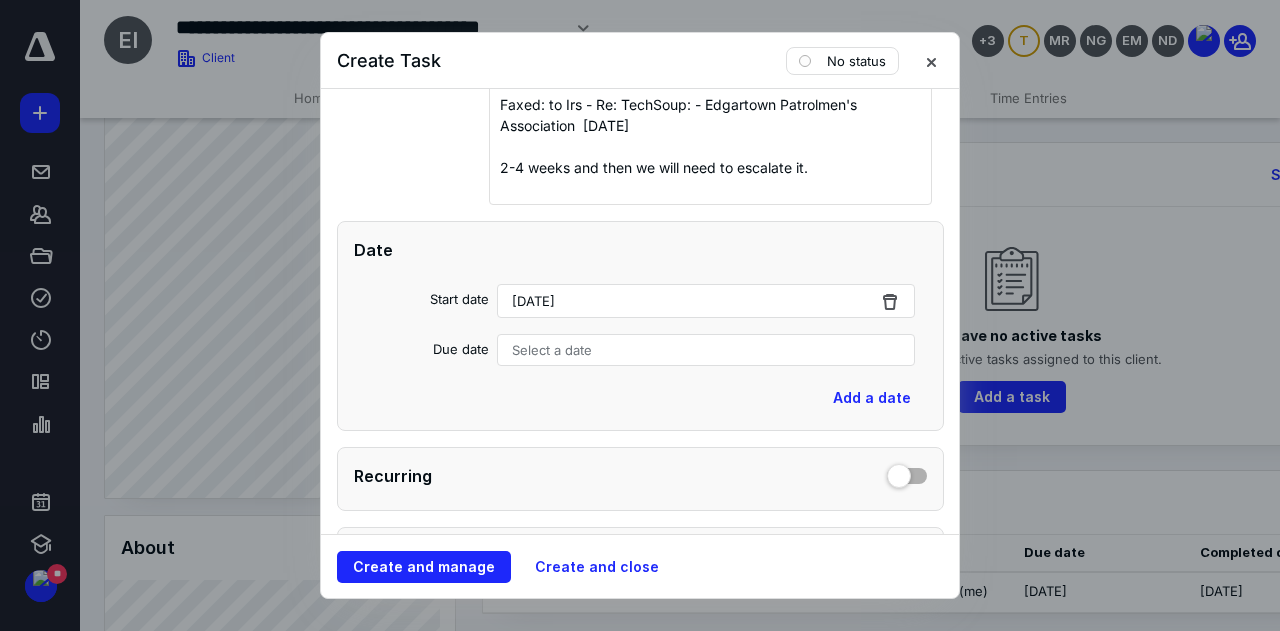 click on "Select a date" at bounding box center [706, 350] 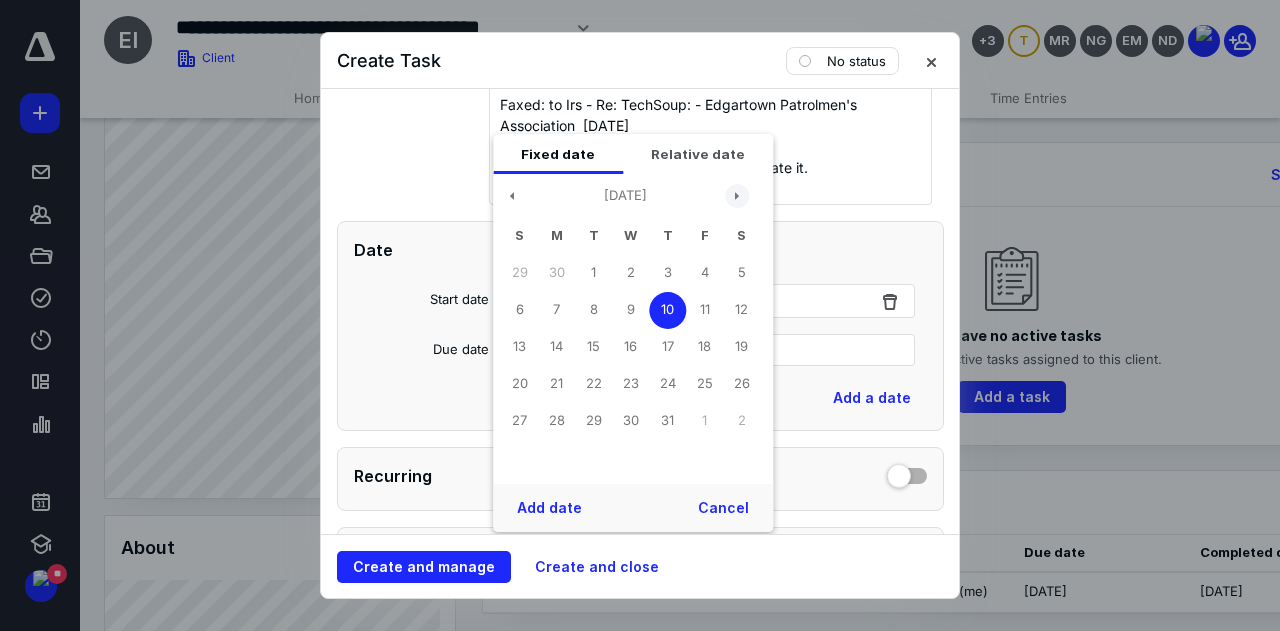 click at bounding box center (737, 196) 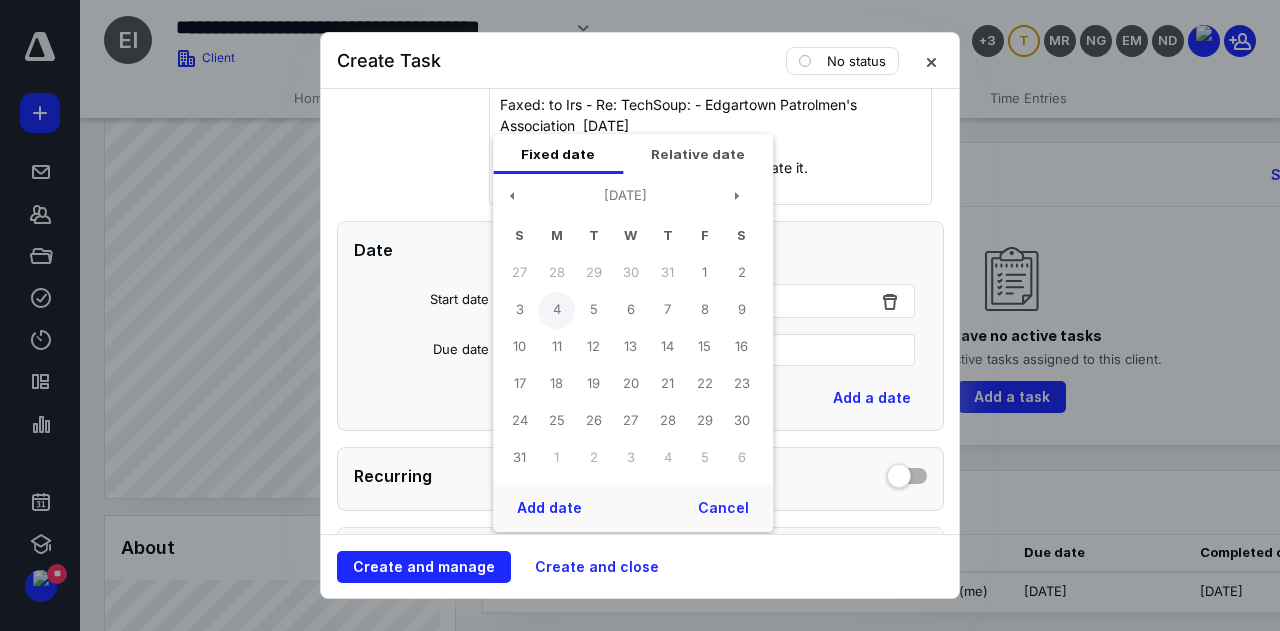 click on "4" at bounding box center (556, 310) 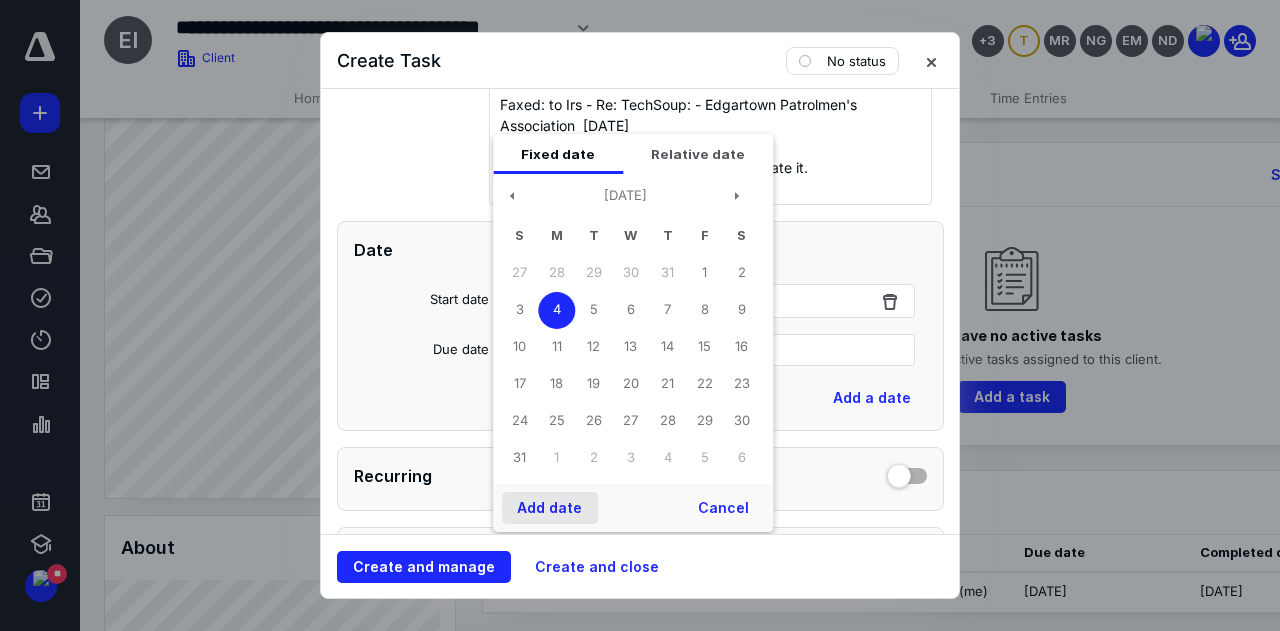 click on "Add date" at bounding box center (549, 508) 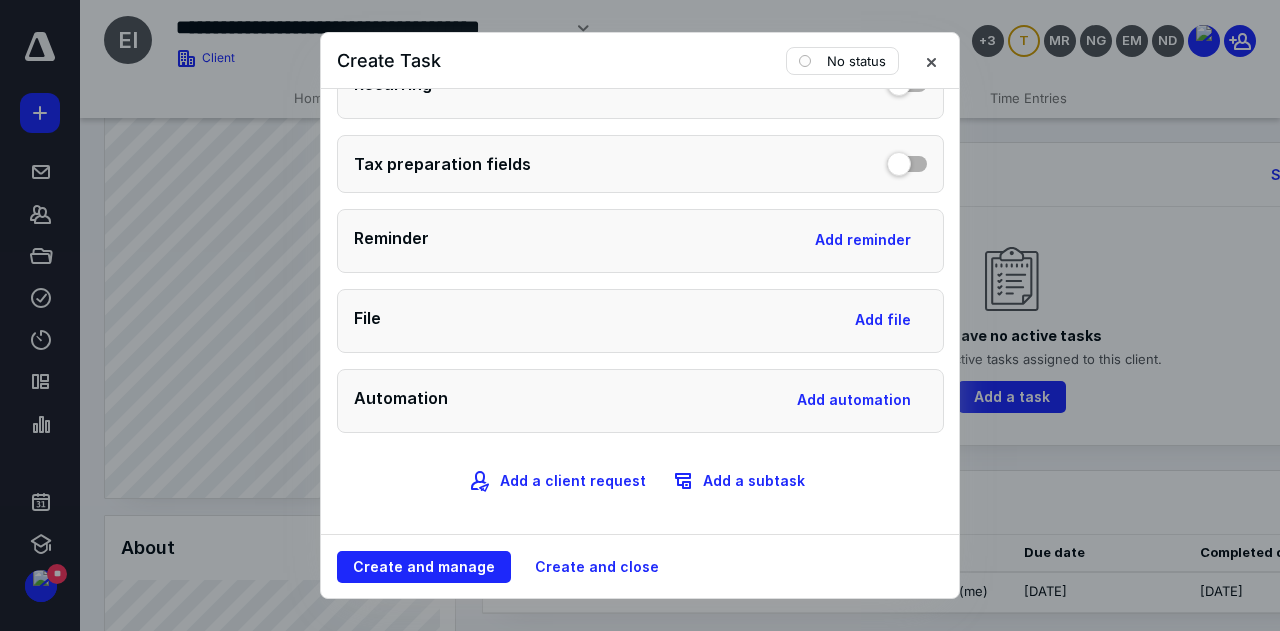 scroll, scrollTop: 800, scrollLeft: 0, axis: vertical 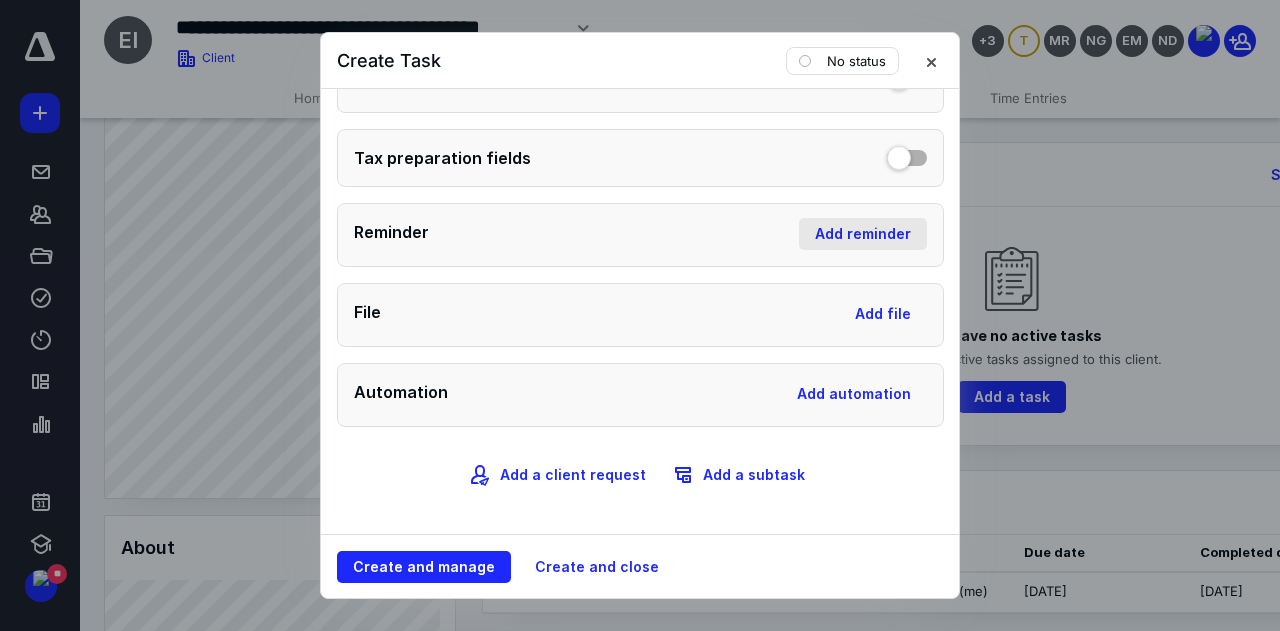 click on "Add reminder" at bounding box center [863, 234] 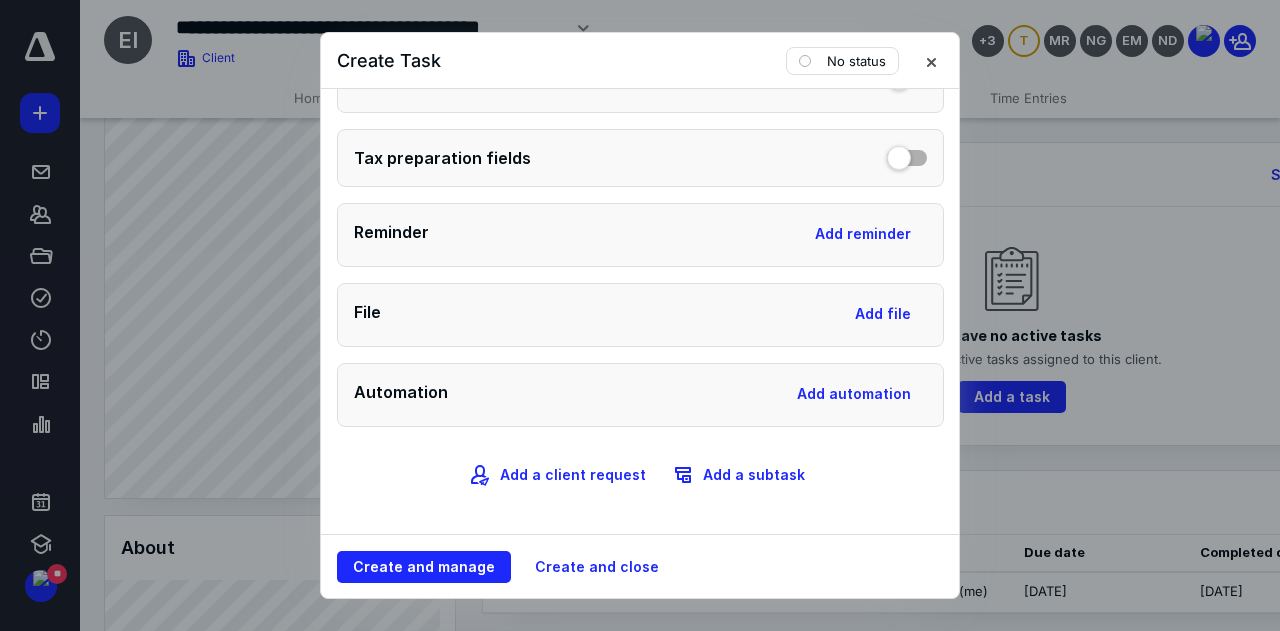 click on "Reminder" at bounding box center (640, 232) 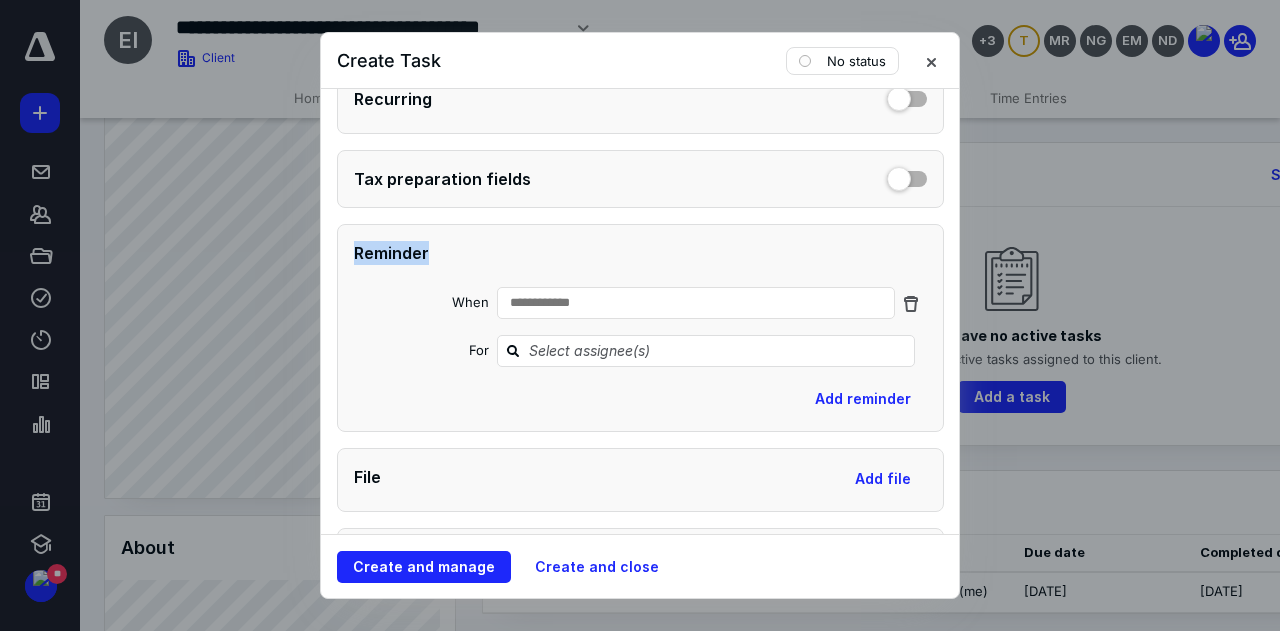 scroll, scrollTop: 821, scrollLeft: 0, axis: vertical 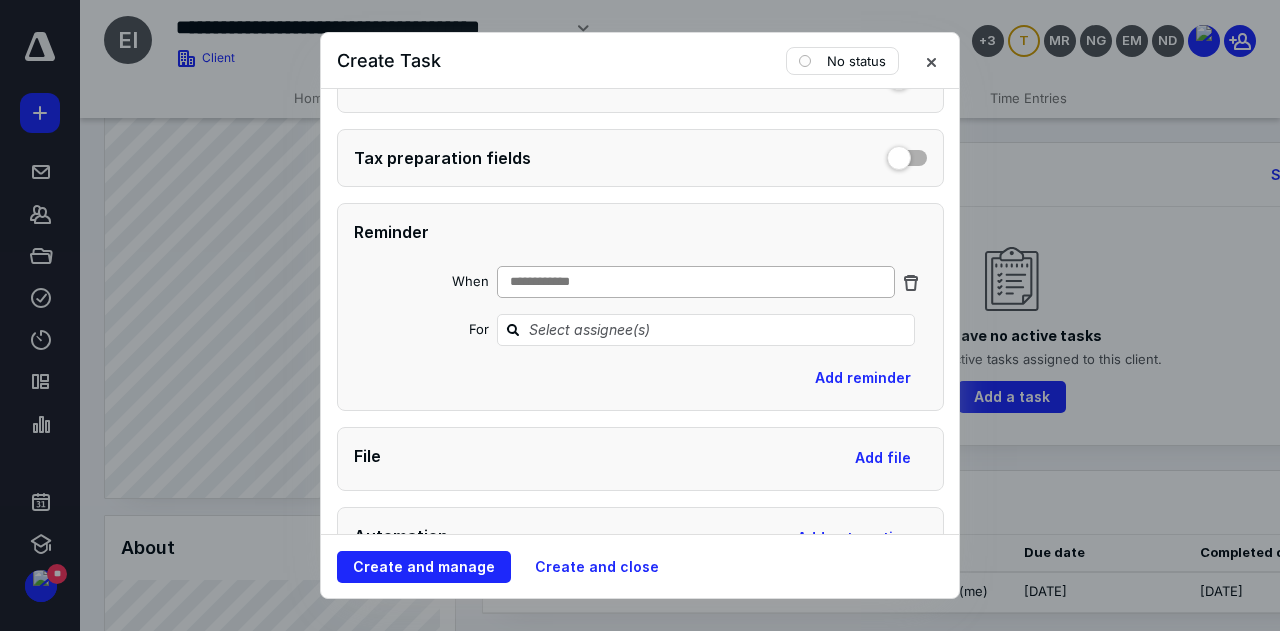 click on "**********" at bounding box center [695, 282] 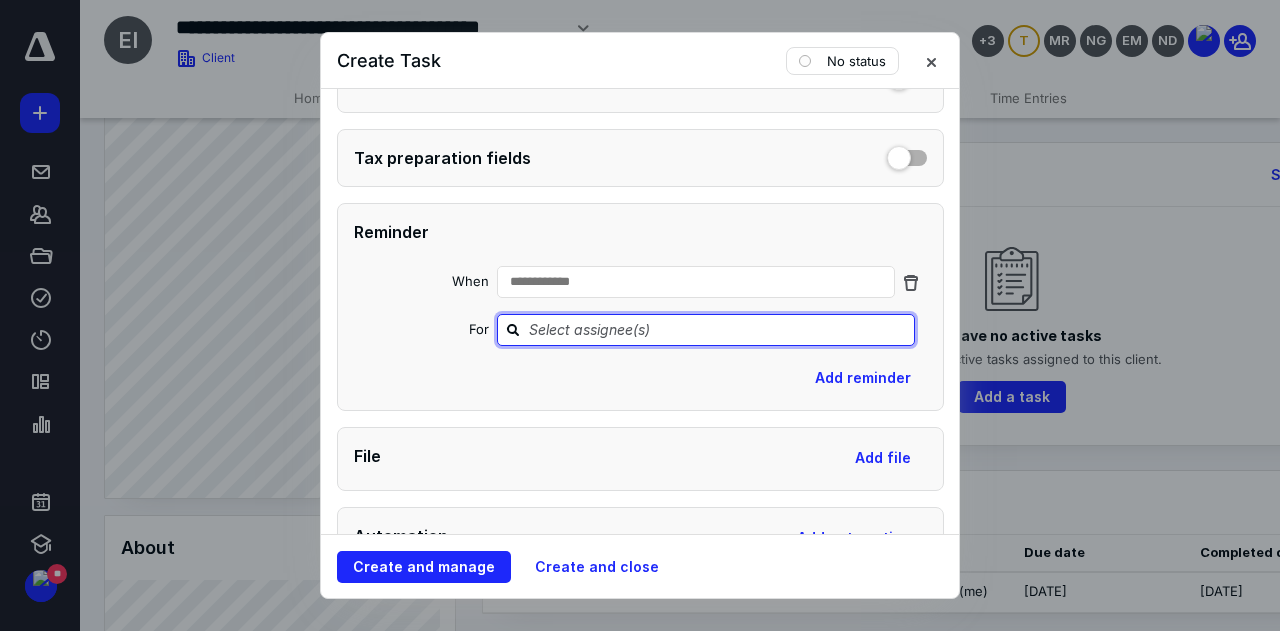click at bounding box center (718, 329) 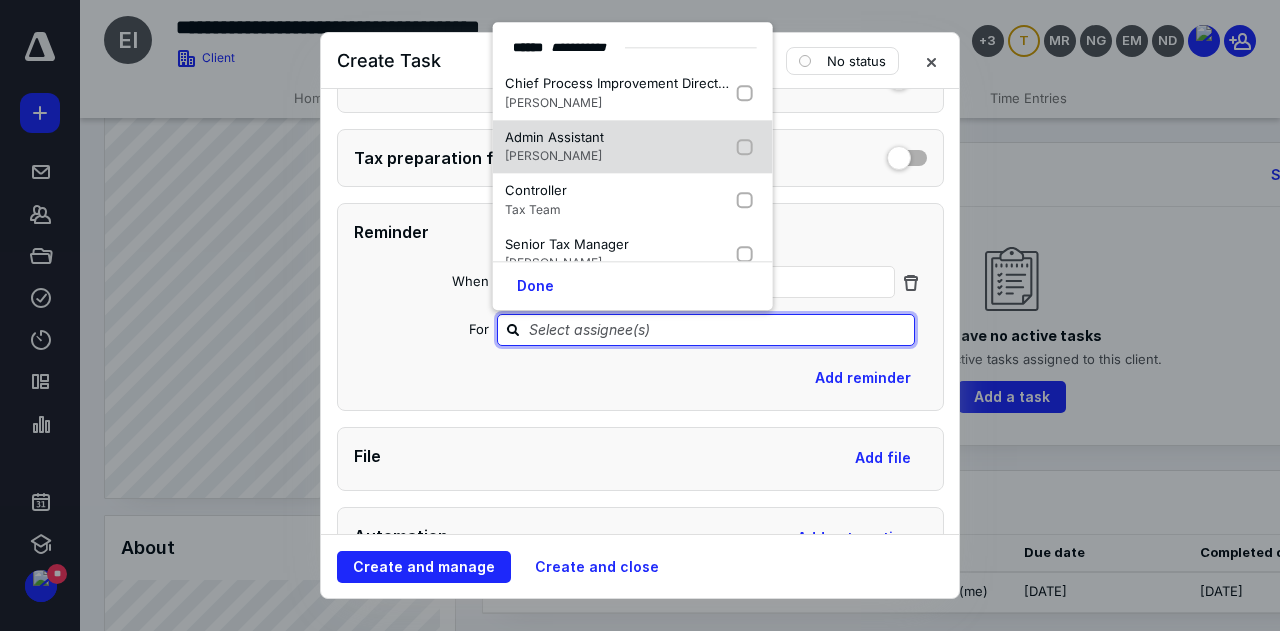 click at bounding box center [749, 147] 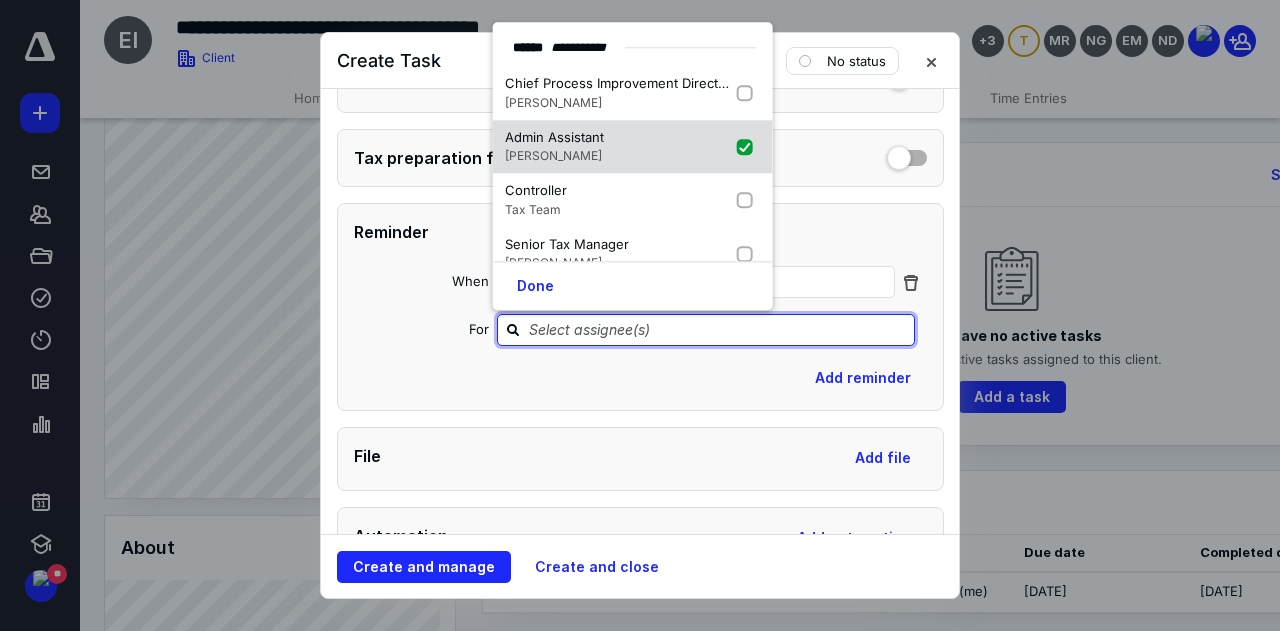 checkbox on "true" 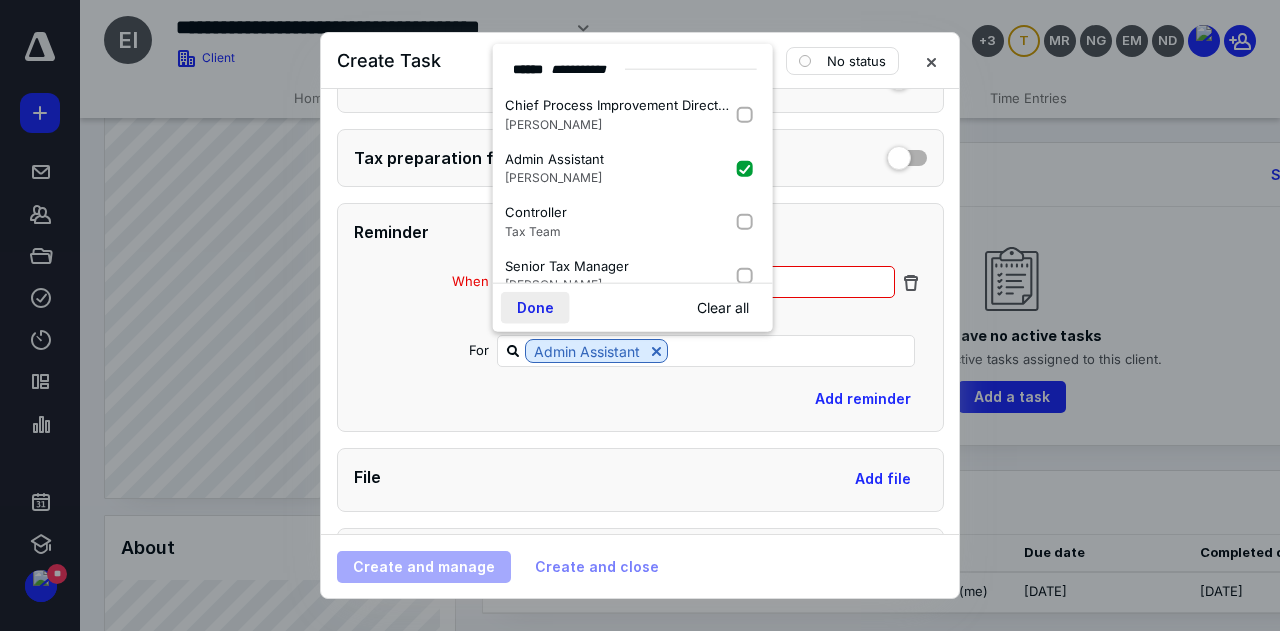 click on "Done" at bounding box center [535, 308] 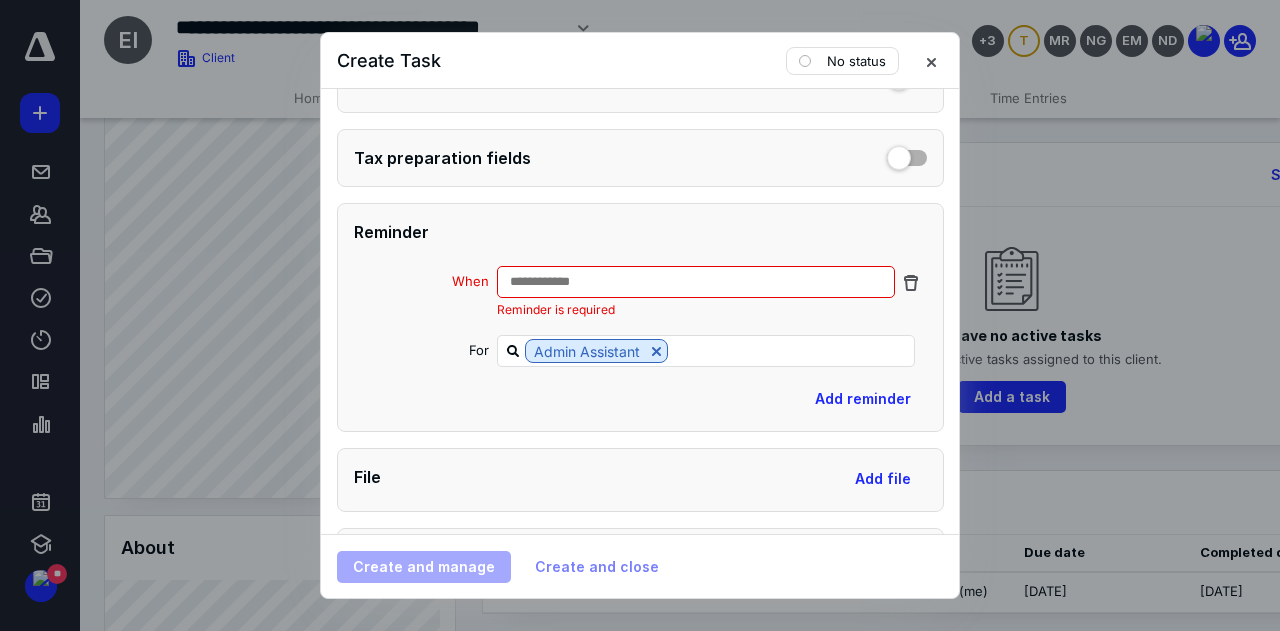 click on "**********" at bounding box center (695, 282) 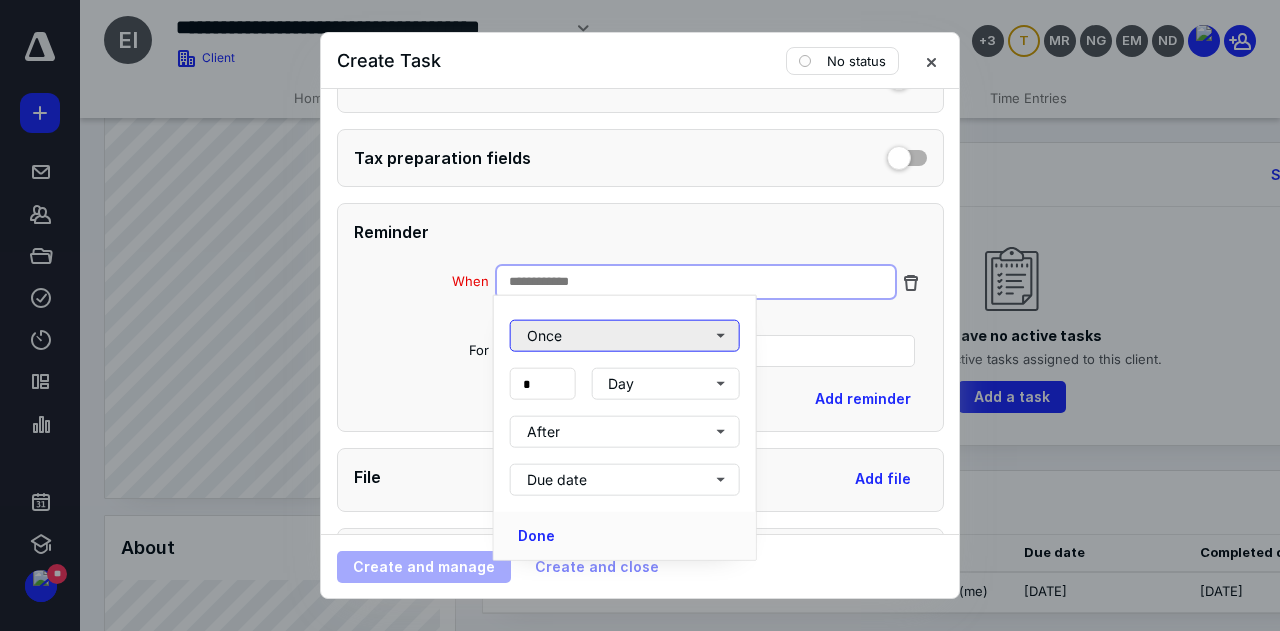 click on "Once" at bounding box center [625, 336] 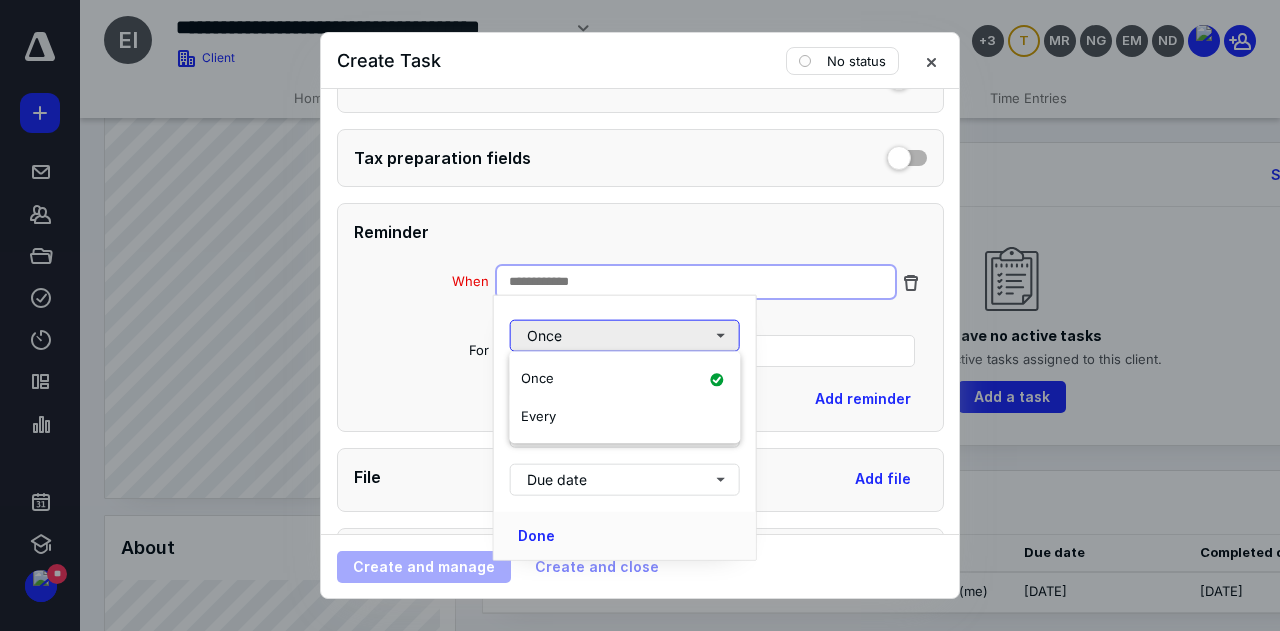 click on "Once" at bounding box center (625, 336) 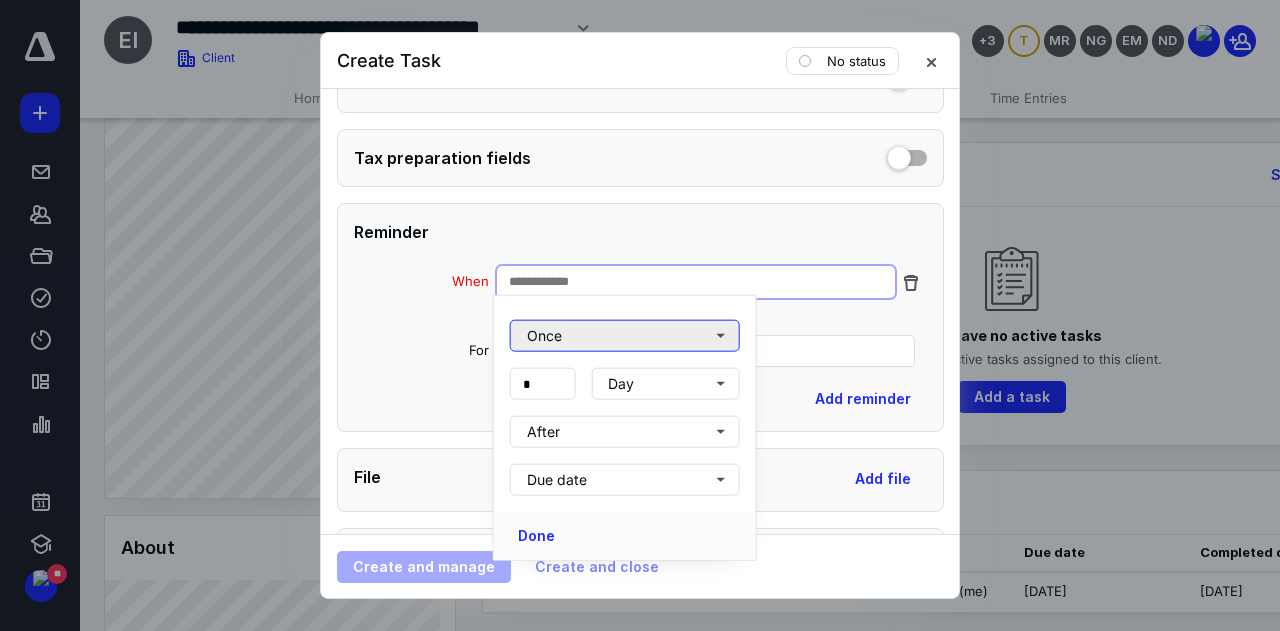 click on "Once" at bounding box center (625, 336) 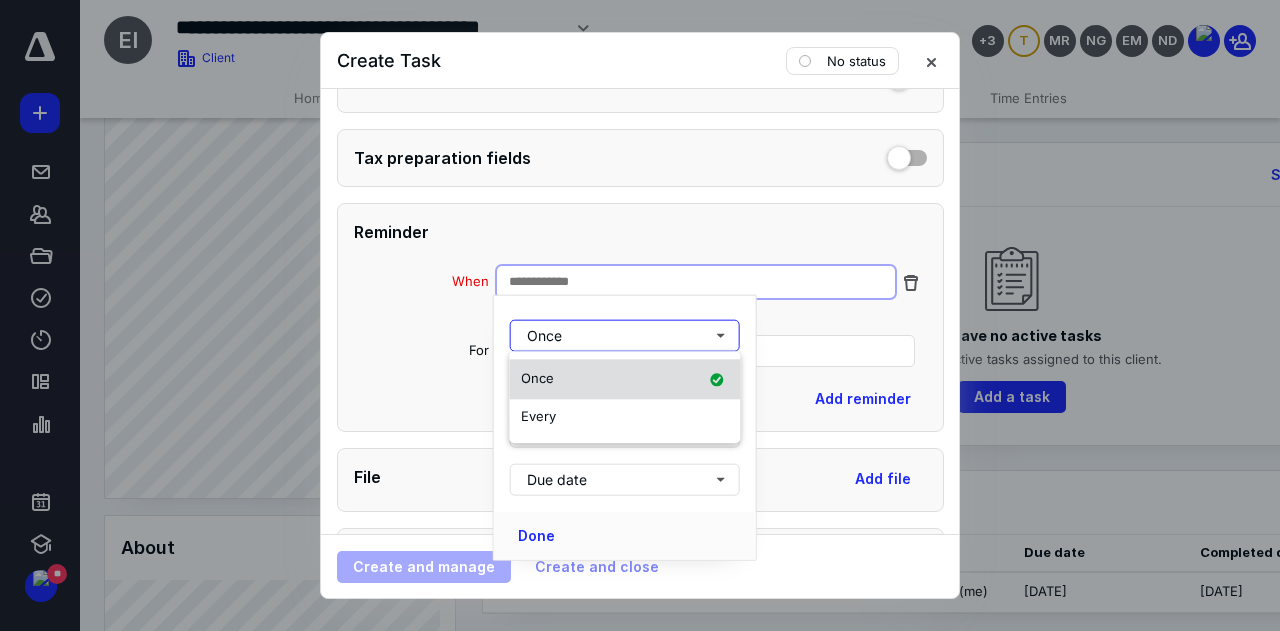 click on "Once" at bounding box center [537, 379] 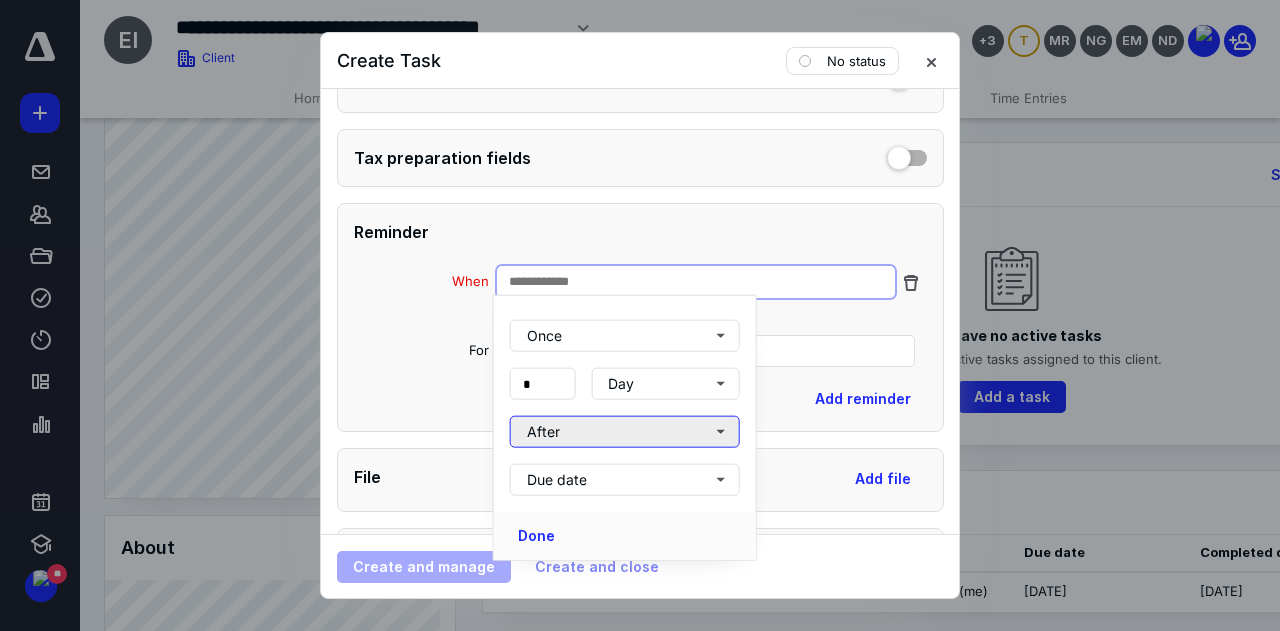 click on "After" at bounding box center [625, 432] 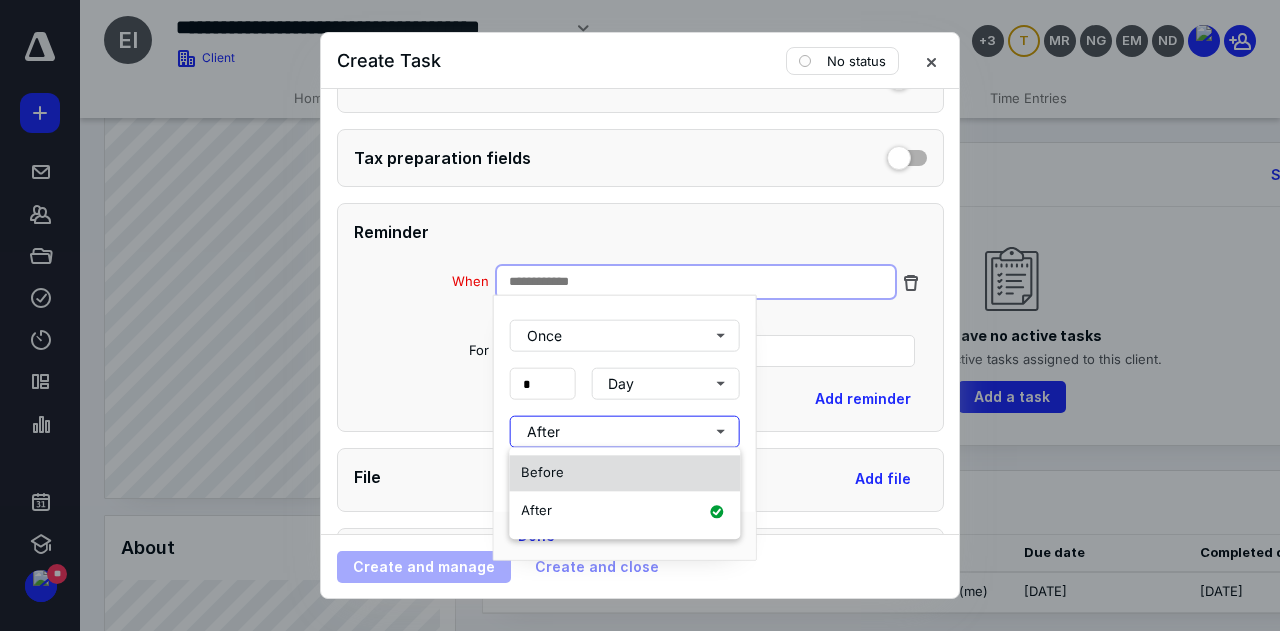 click on "Before" at bounding box center (542, 472) 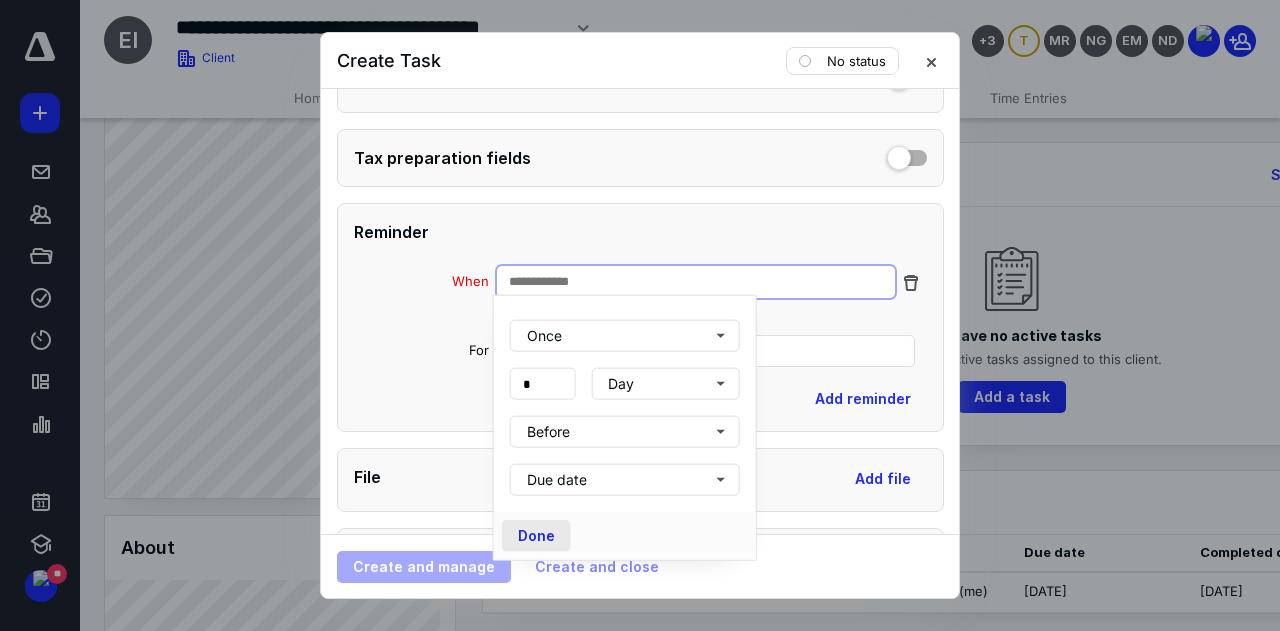 click on "Done" at bounding box center [536, 536] 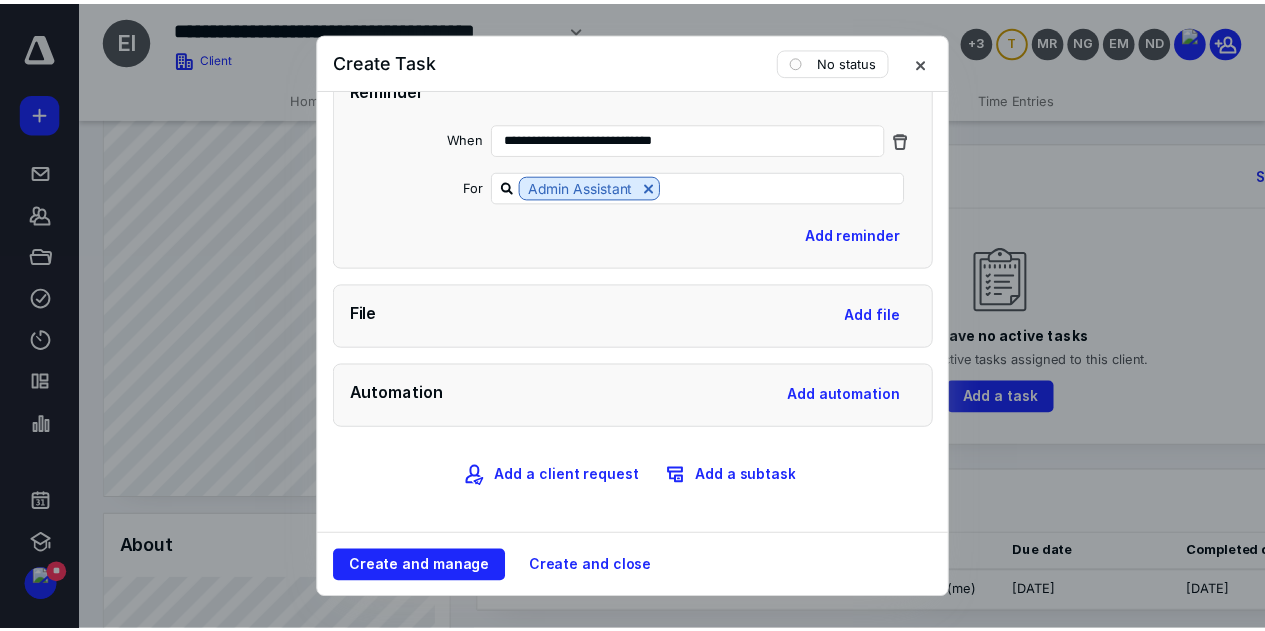 scroll, scrollTop: 966, scrollLeft: 0, axis: vertical 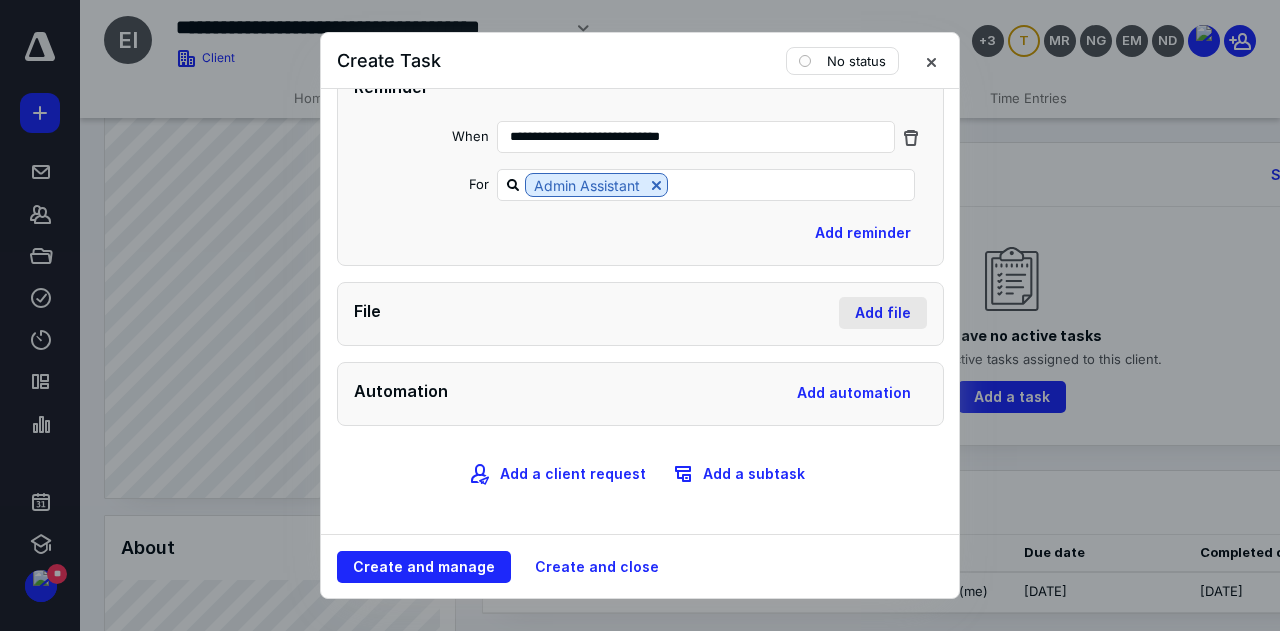 click on "Add file" at bounding box center (883, 313) 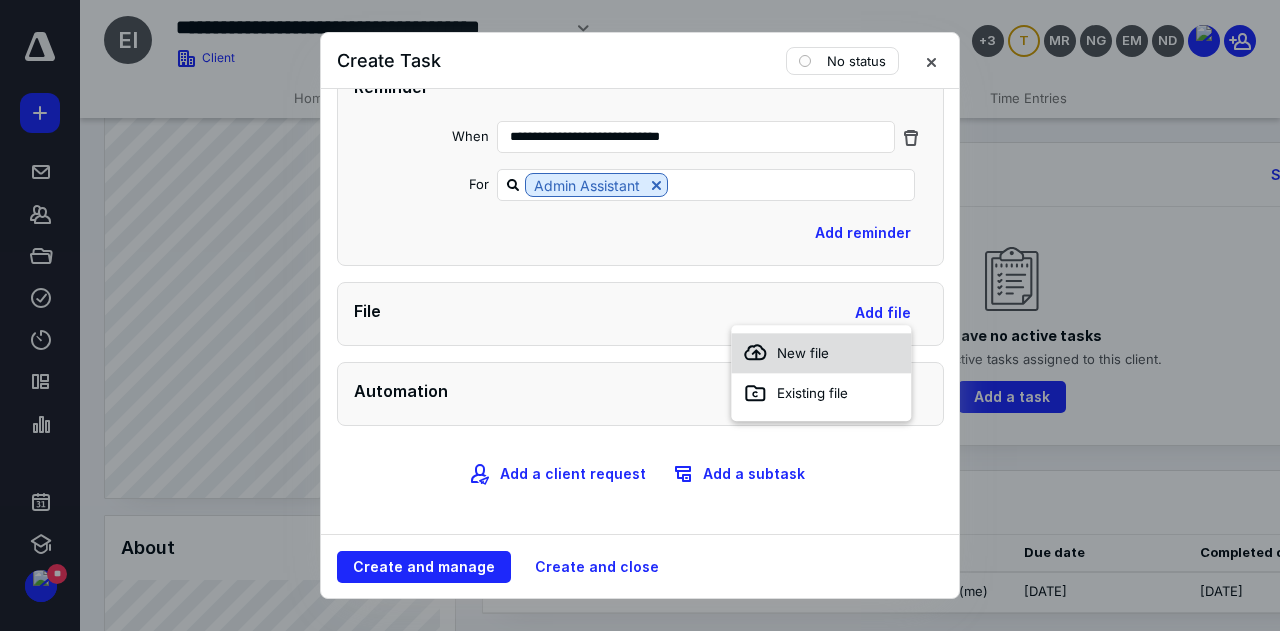 click on "New file" at bounding box center (803, 353) 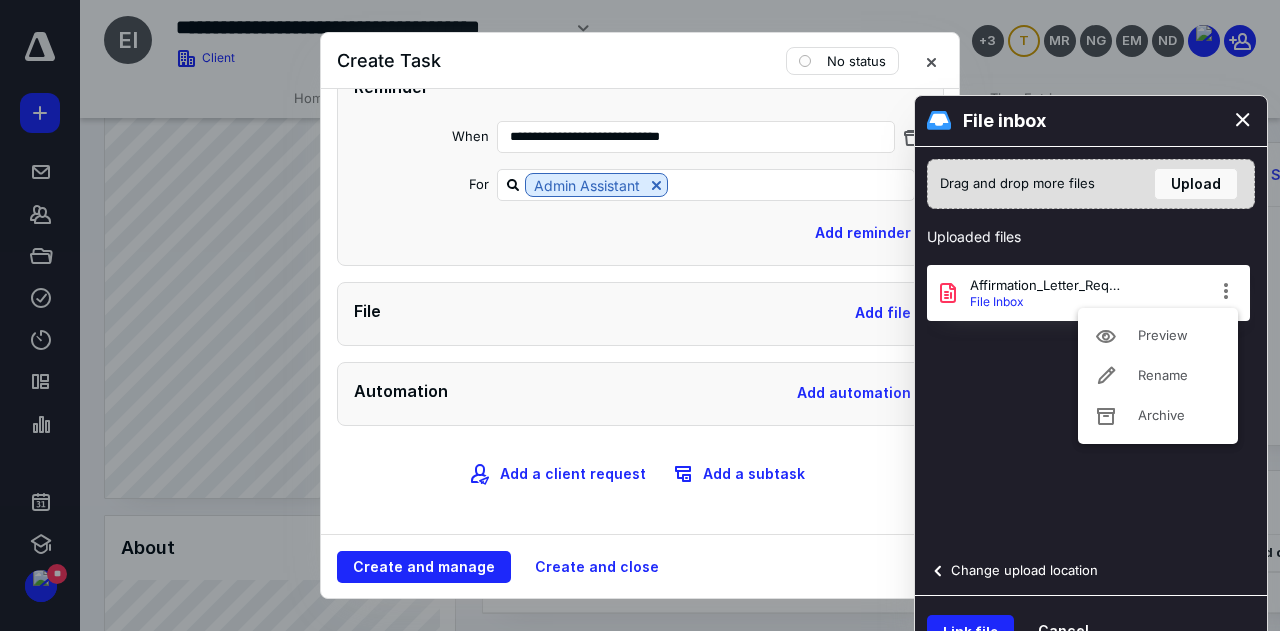 click at bounding box center (1226, 291) 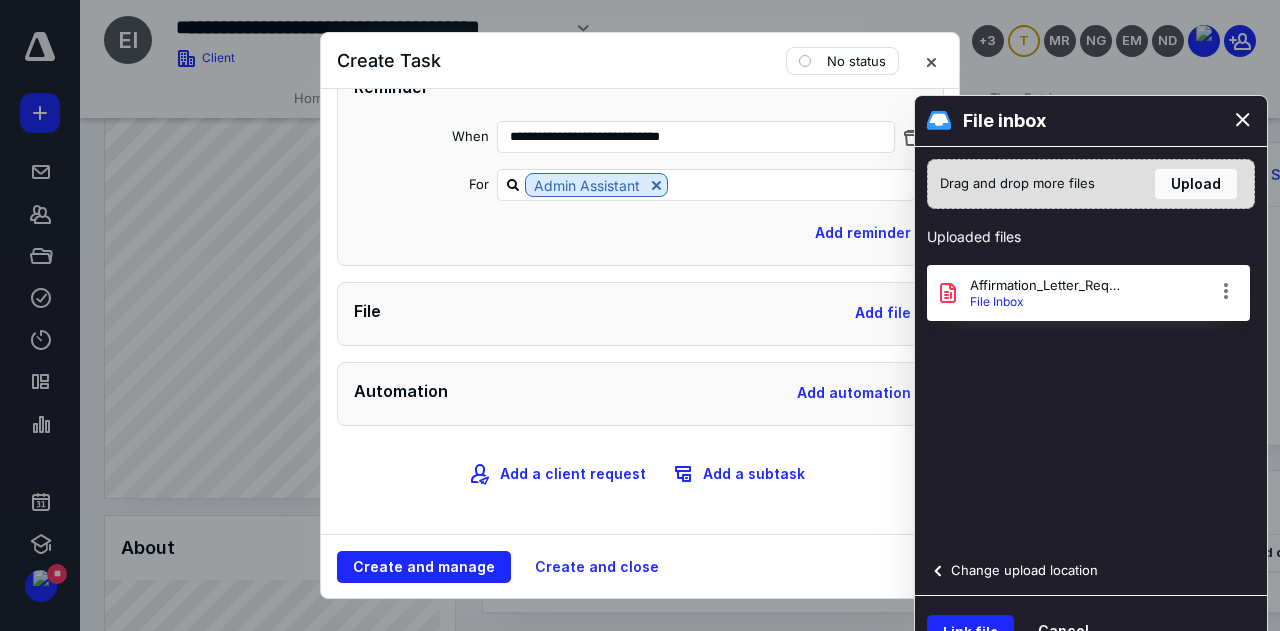 click on "Uploaded files Affirmation_Letter_Request_Edgartown Patrolmen's Associati.pdf File Inbox Preview Rename Archive" at bounding box center (1091, 361) 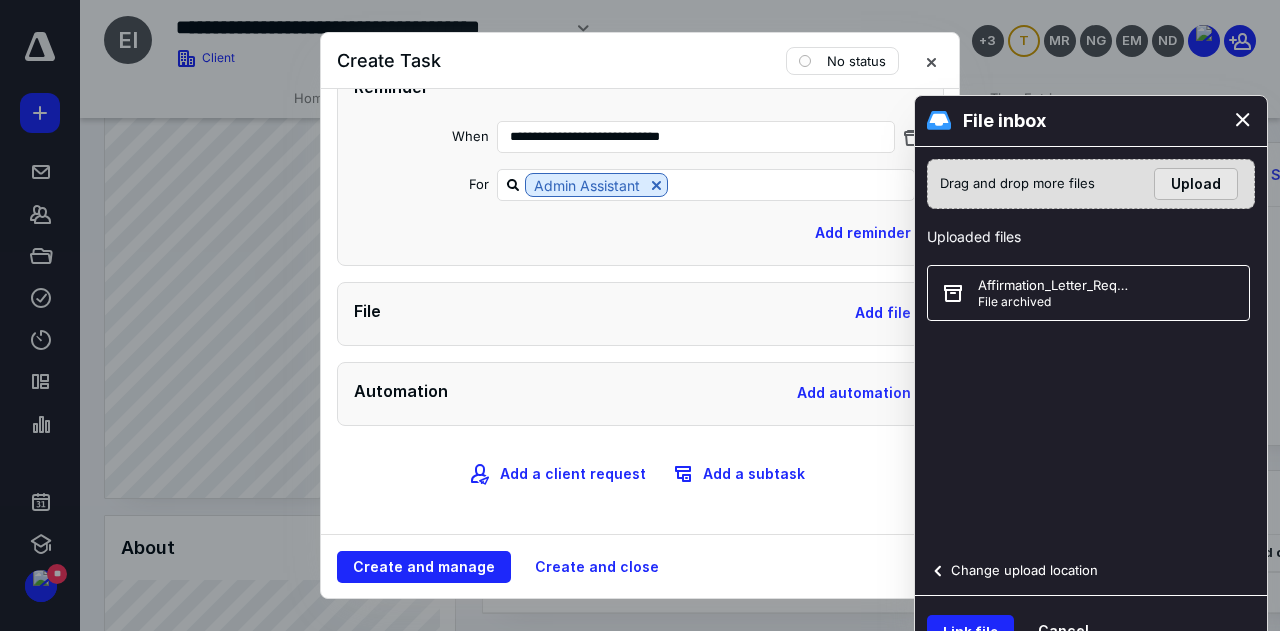 click on "Upload" at bounding box center (1196, 184) 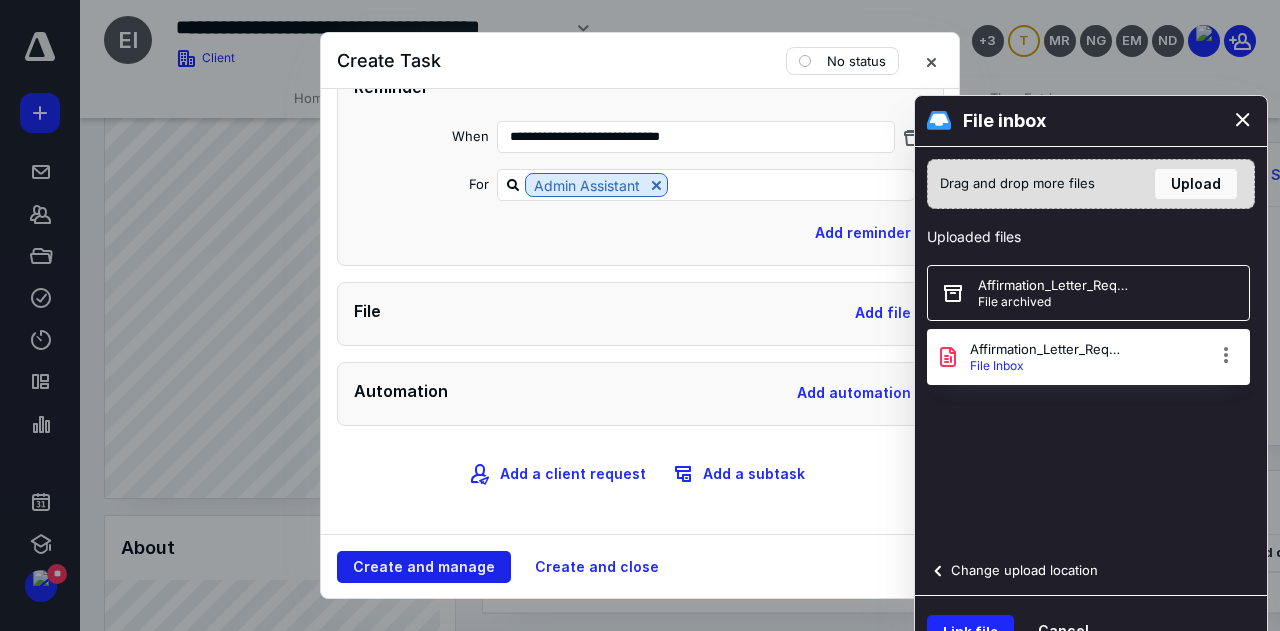 click on "Create and manage" at bounding box center [424, 567] 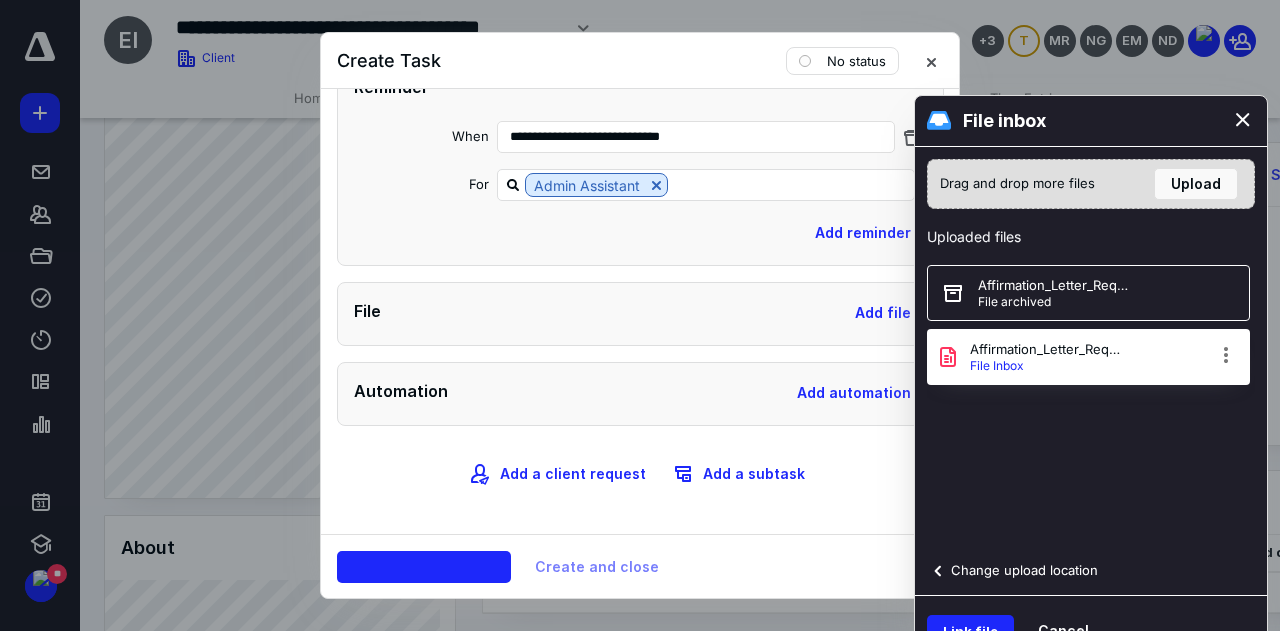 click 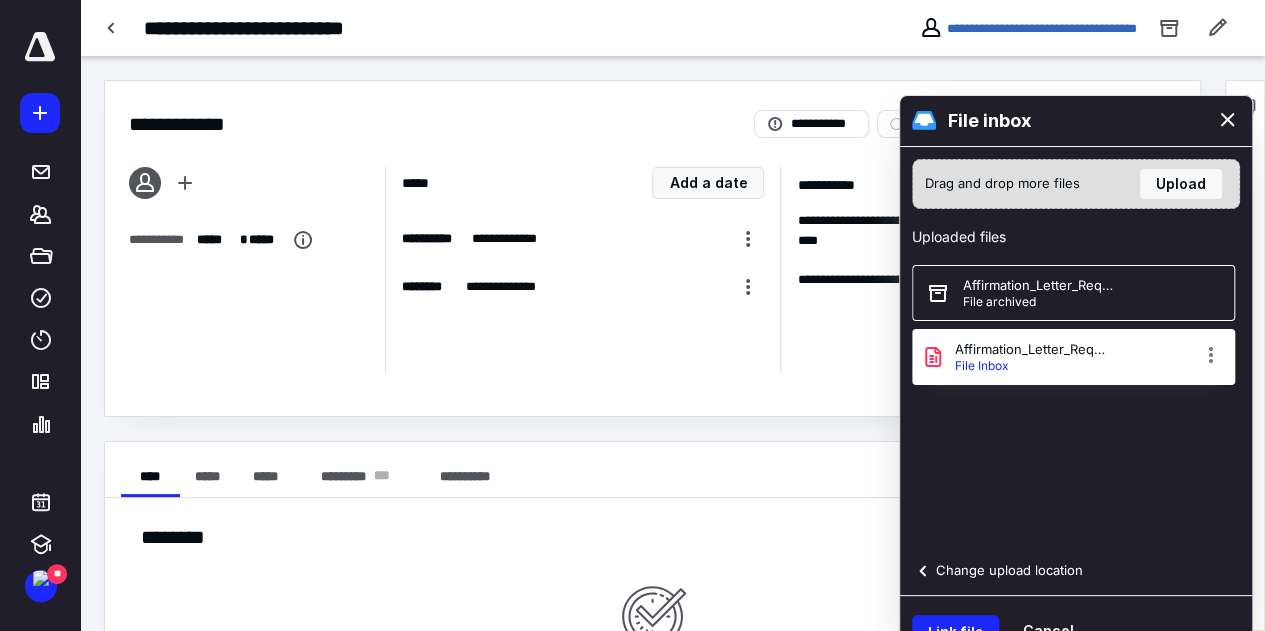 click at bounding box center (1228, 121) 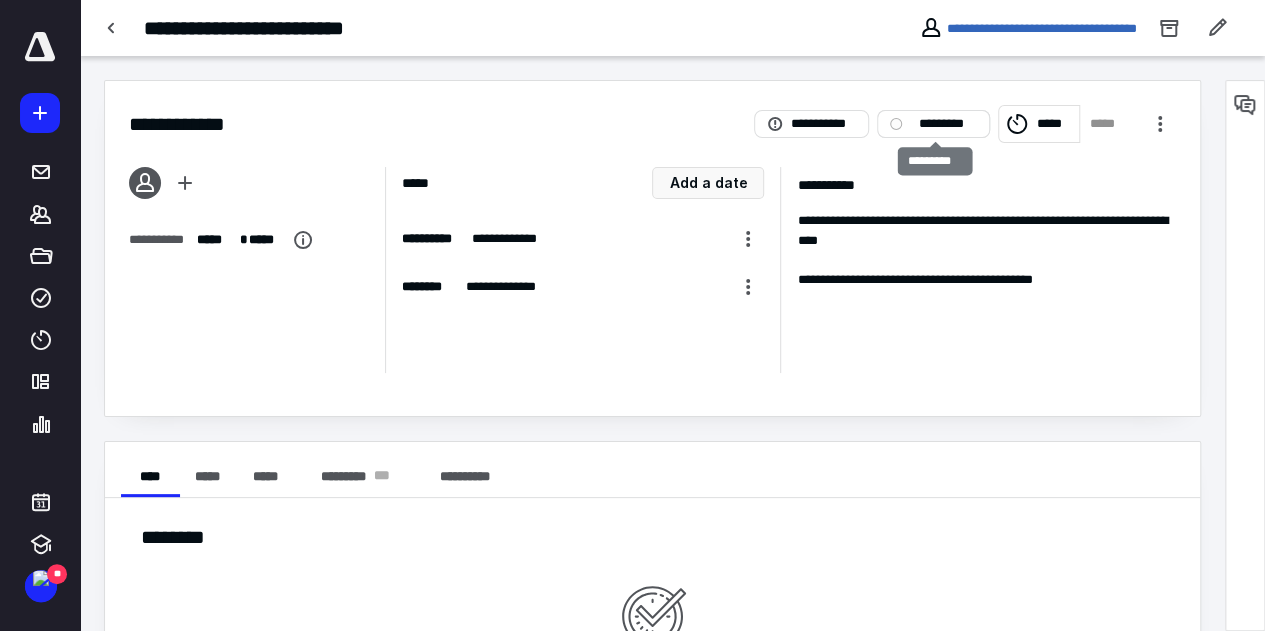 click on "*********" at bounding box center (947, 124) 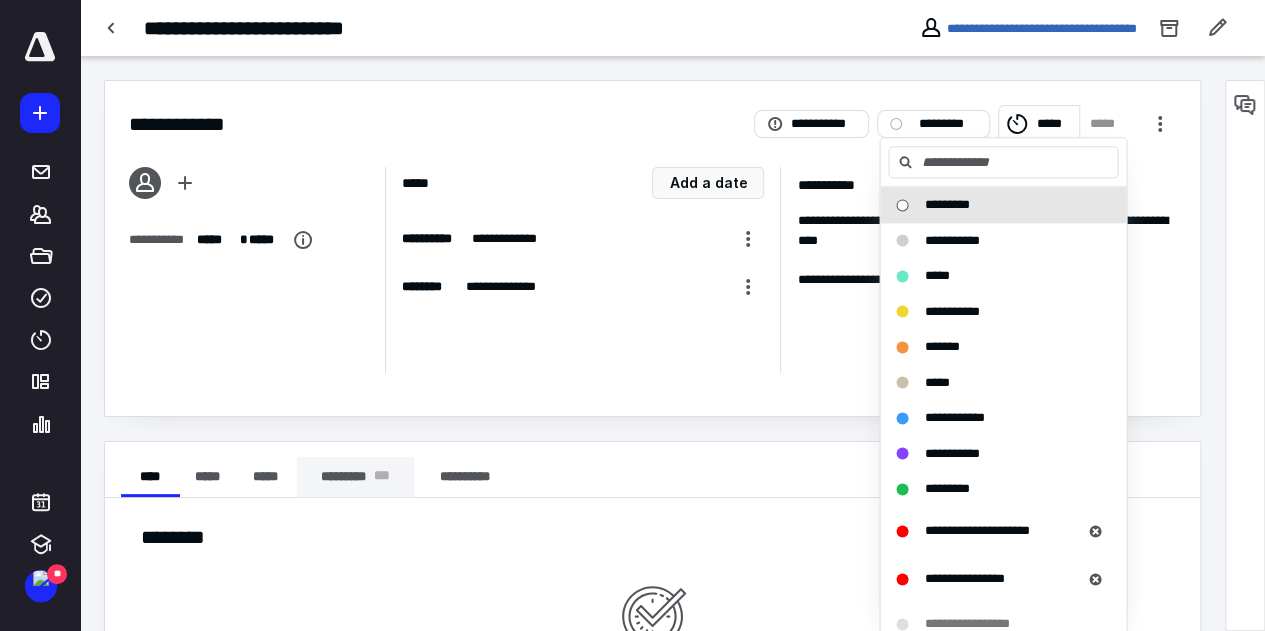 click on "********* * * *" at bounding box center (356, 477) 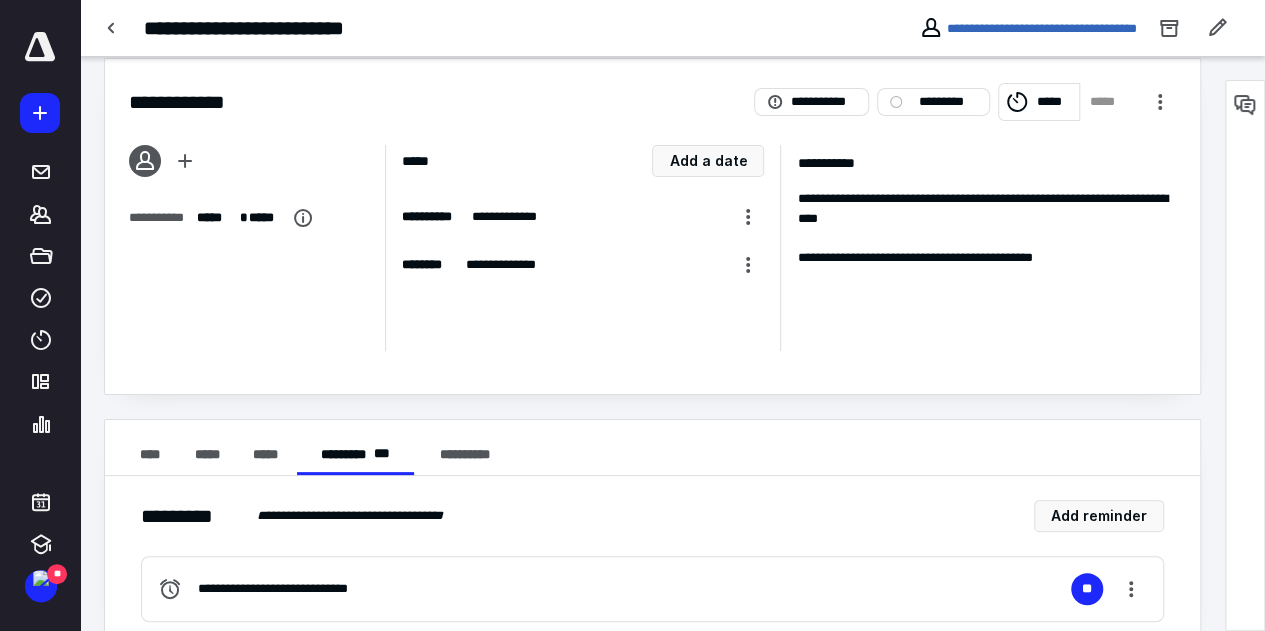 scroll, scrollTop: 0, scrollLeft: 0, axis: both 